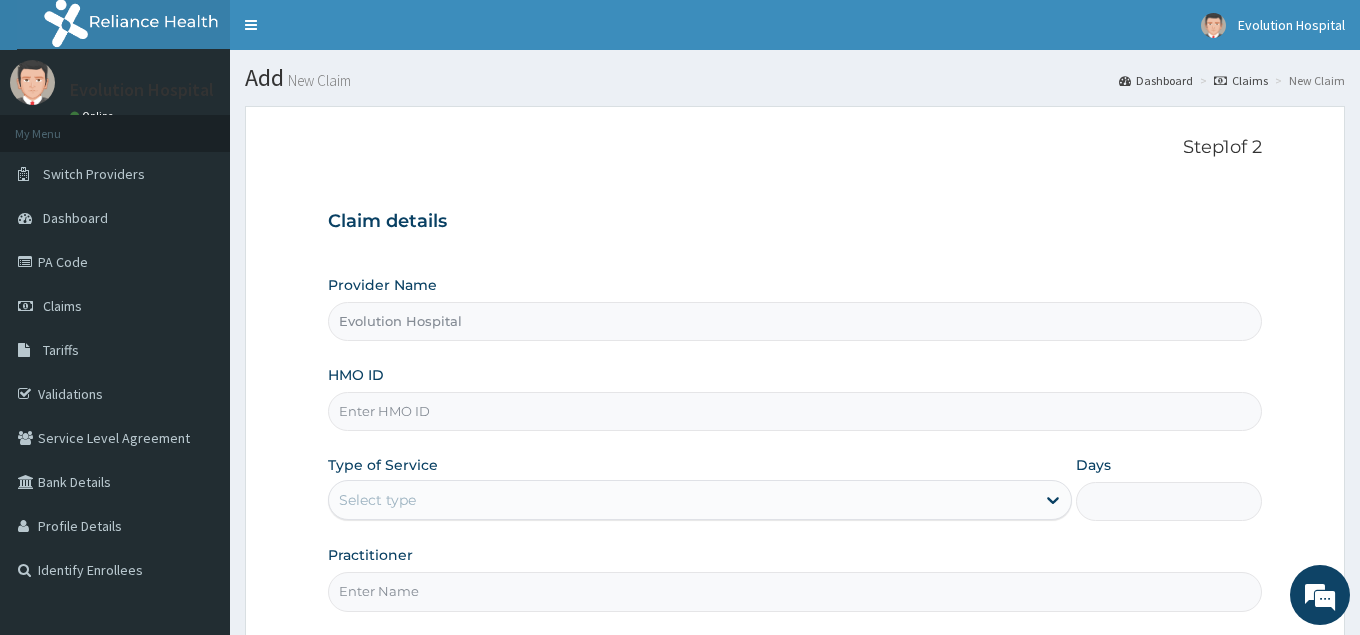 scroll, scrollTop: 0, scrollLeft: 0, axis: both 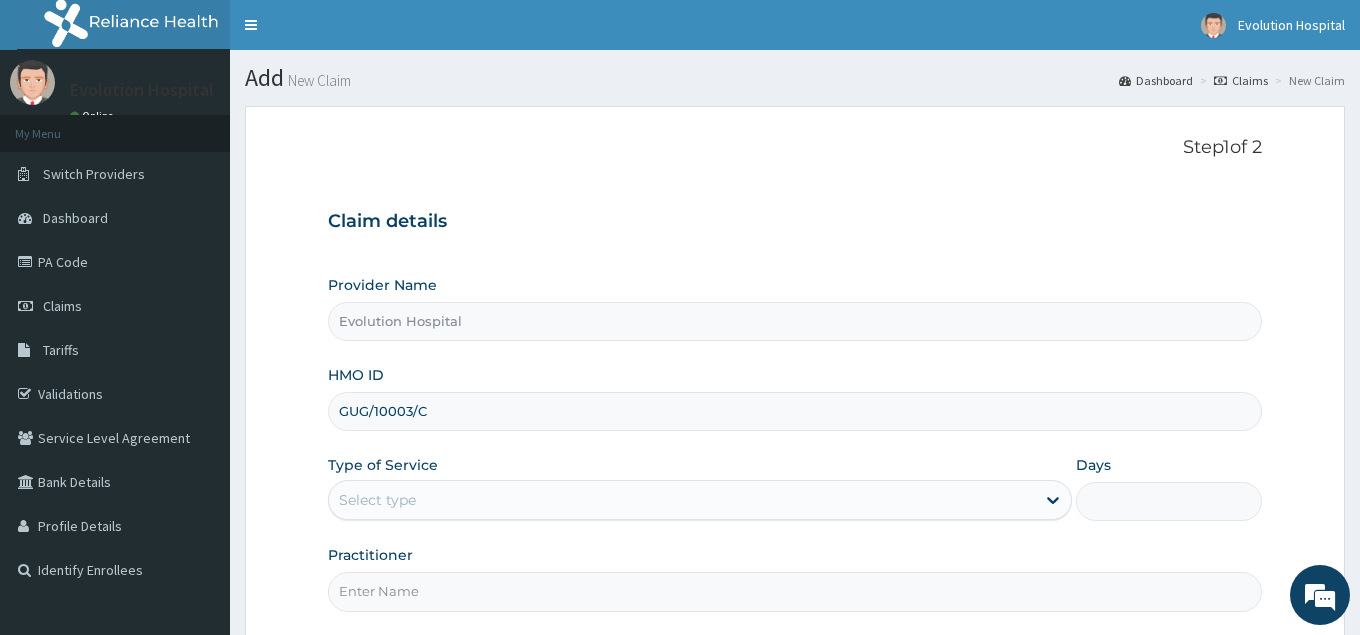 type on "GUG/10003/C" 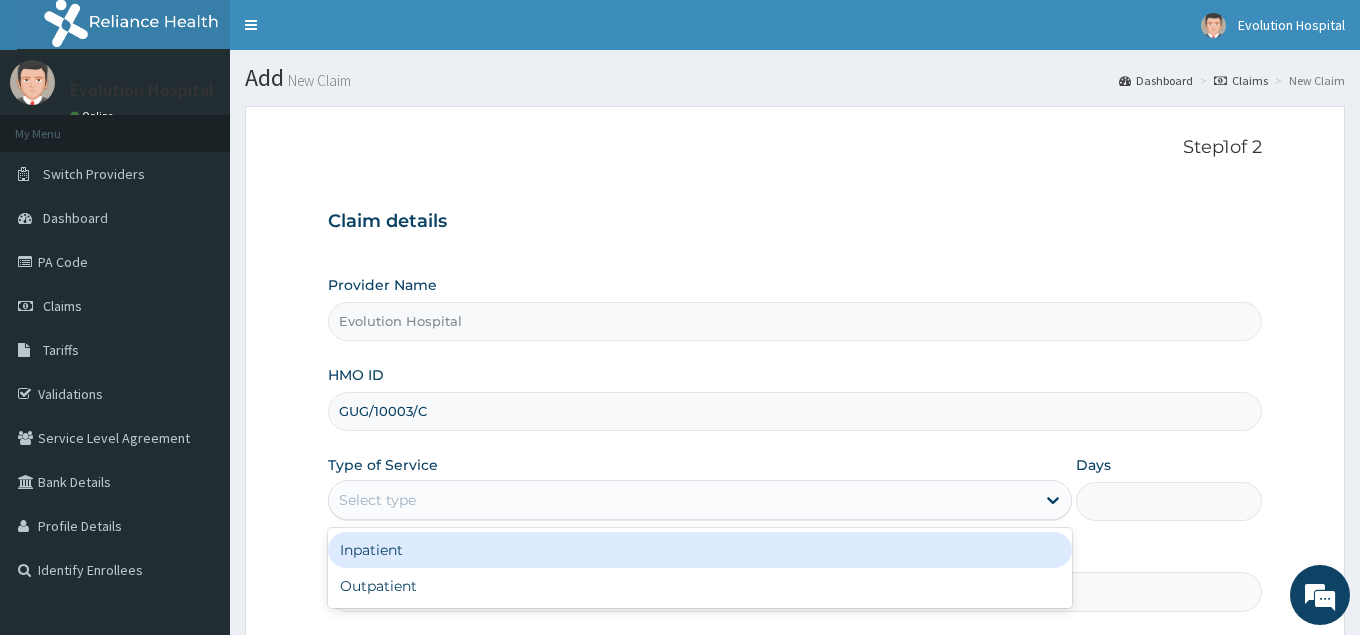 click on "Select type" at bounding box center (681, 500) 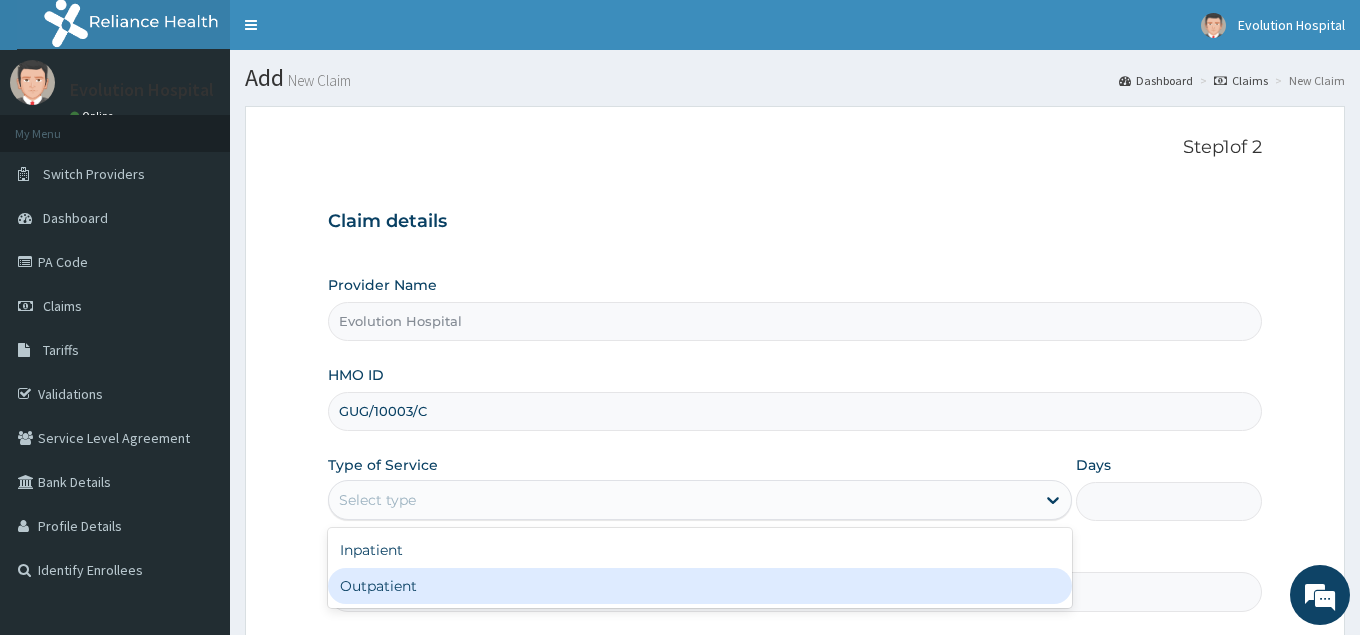 click on "Outpatient" at bounding box center (699, 586) 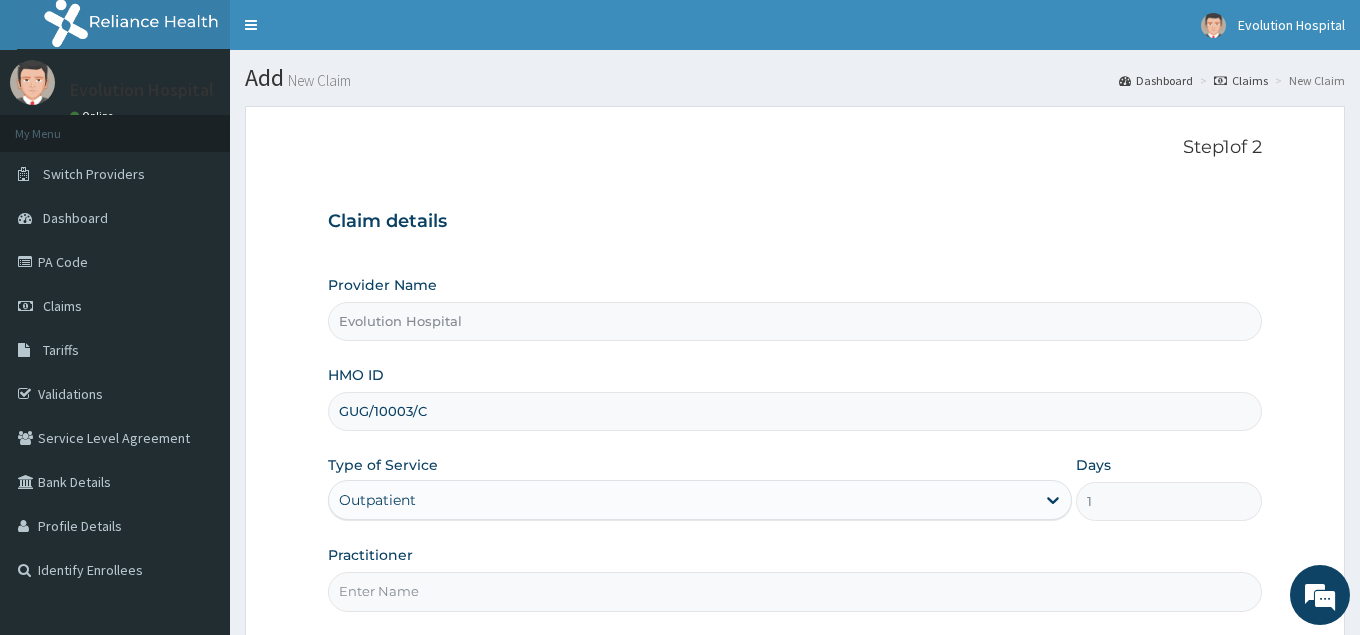 click on "Practitioner" at bounding box center (794, 591) 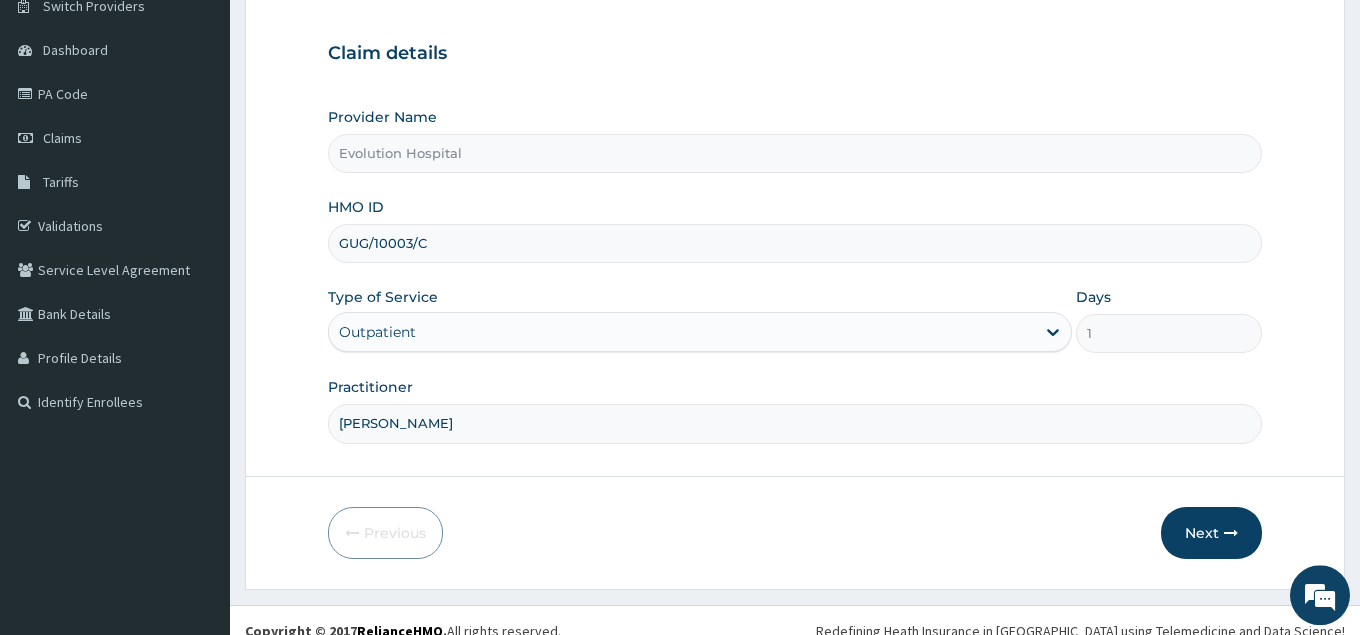 scroll, scrollTop: 189, scrollLeft: 0, axis: vertical 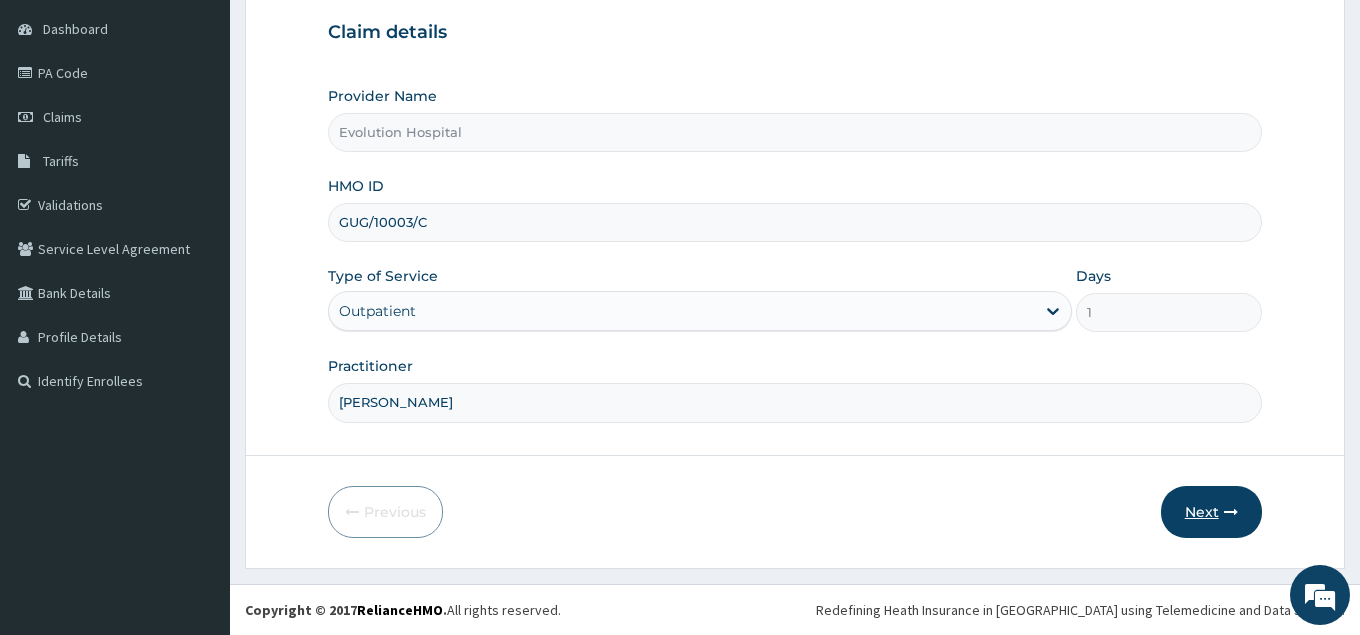type on "DR CHEN" 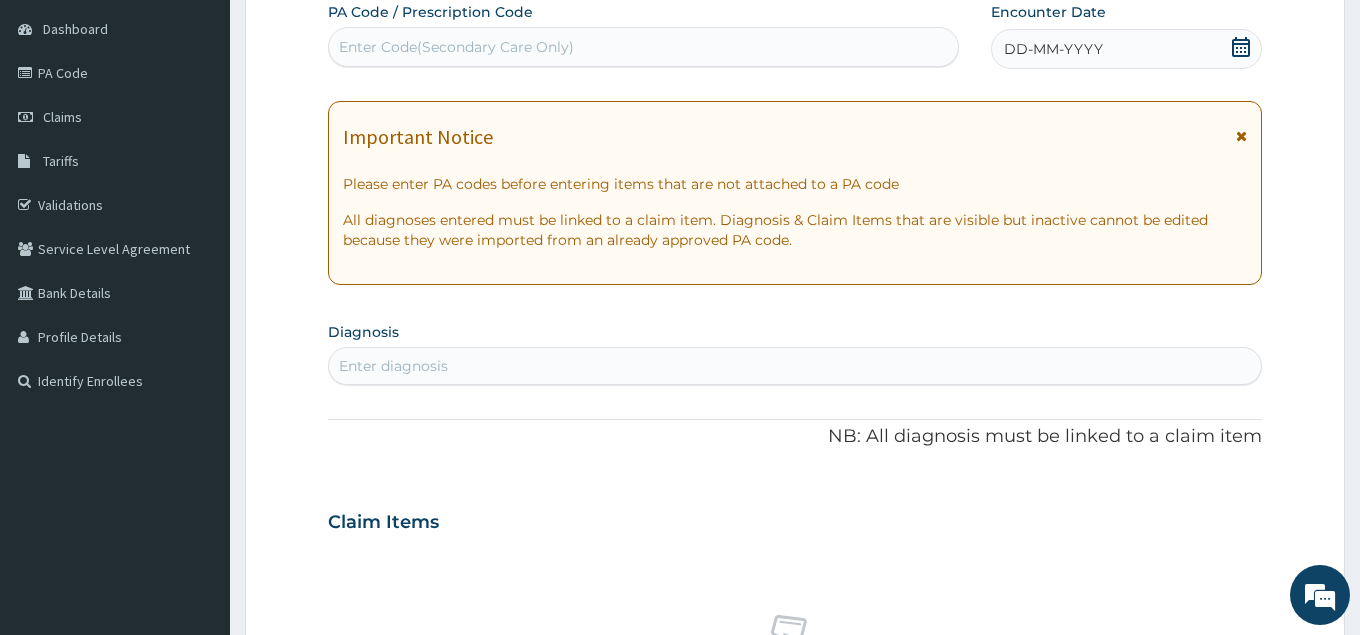 click on "Enter Code(Secondary Care Only)" at bounding box center [643, 47] 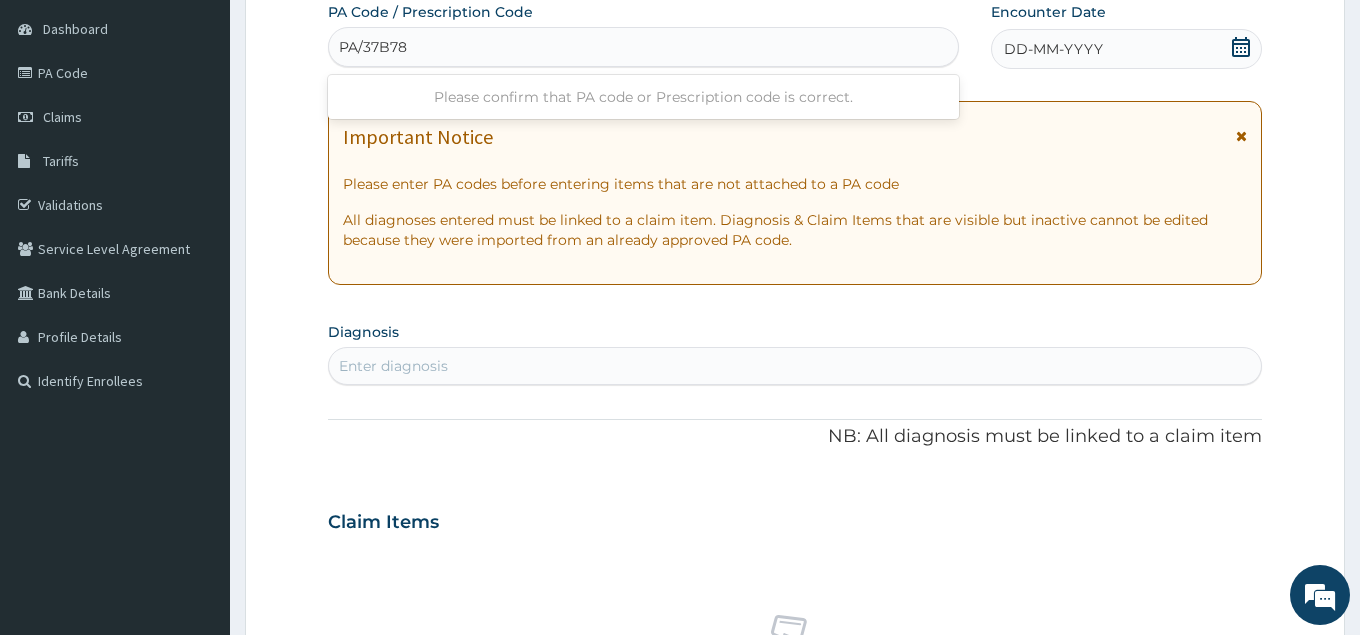 type on "PA/37B78B" 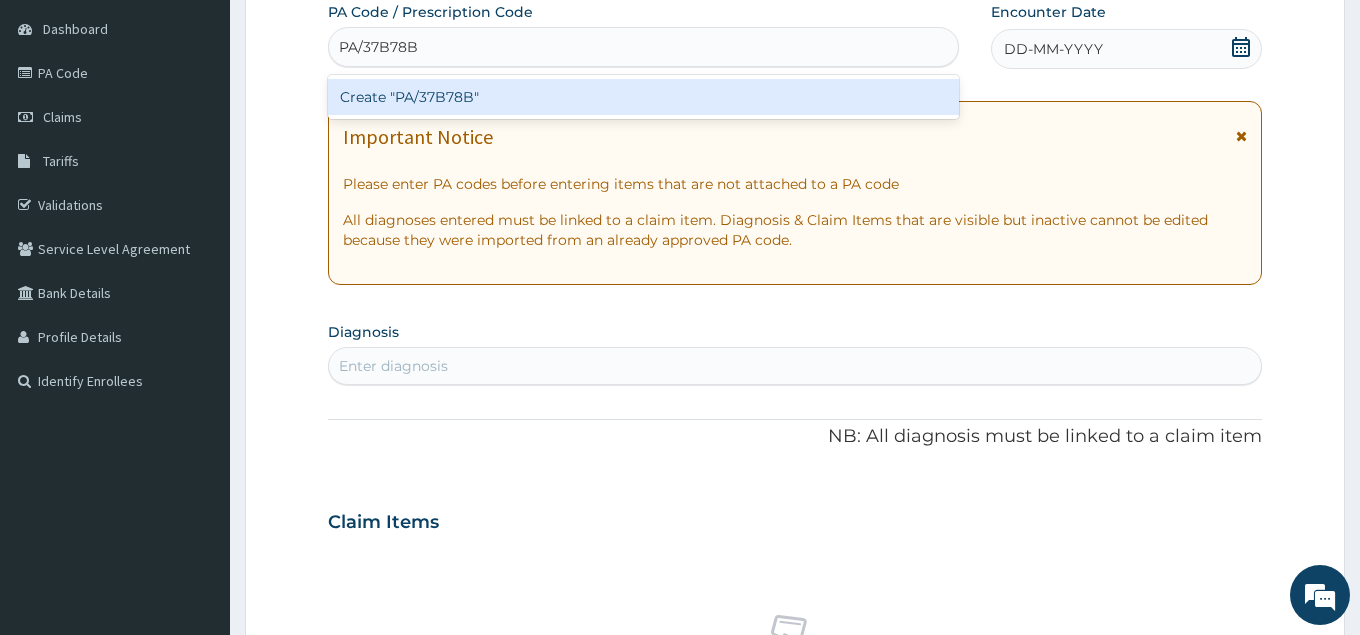 click on "Create "PA/37B78B"" at bounding box center (643, 97) 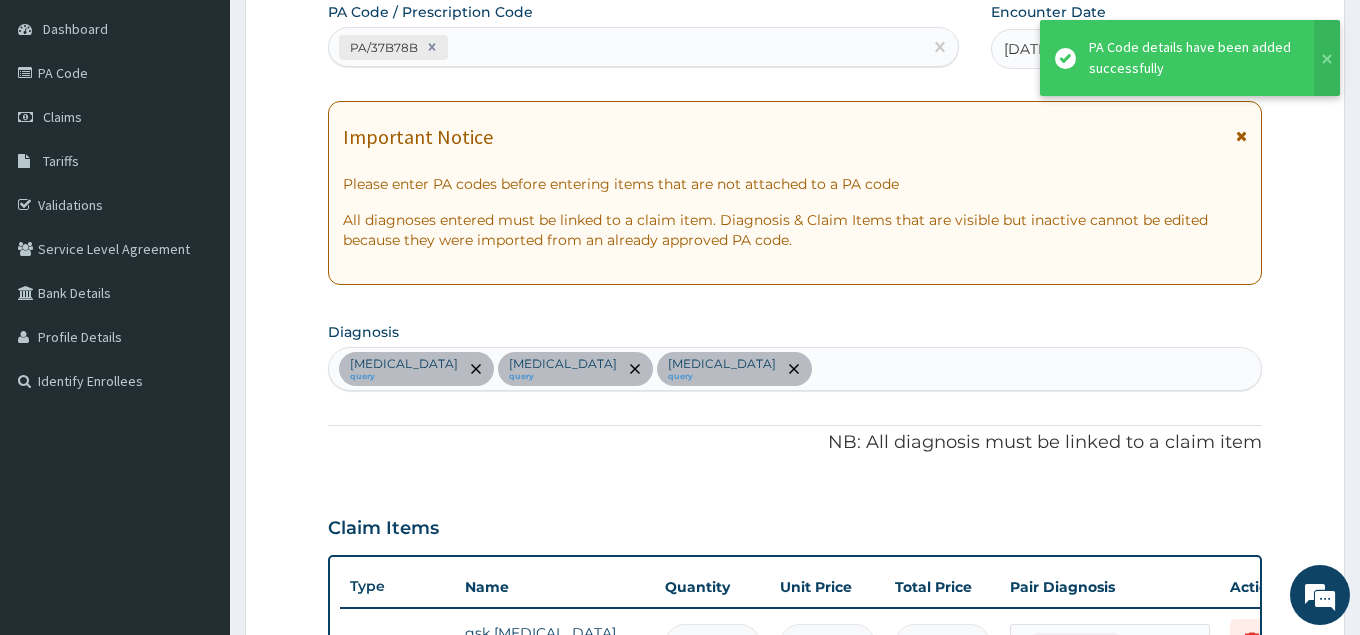 scroll, scrollTop: 1081, scrollLeft: 0, axis: vertical 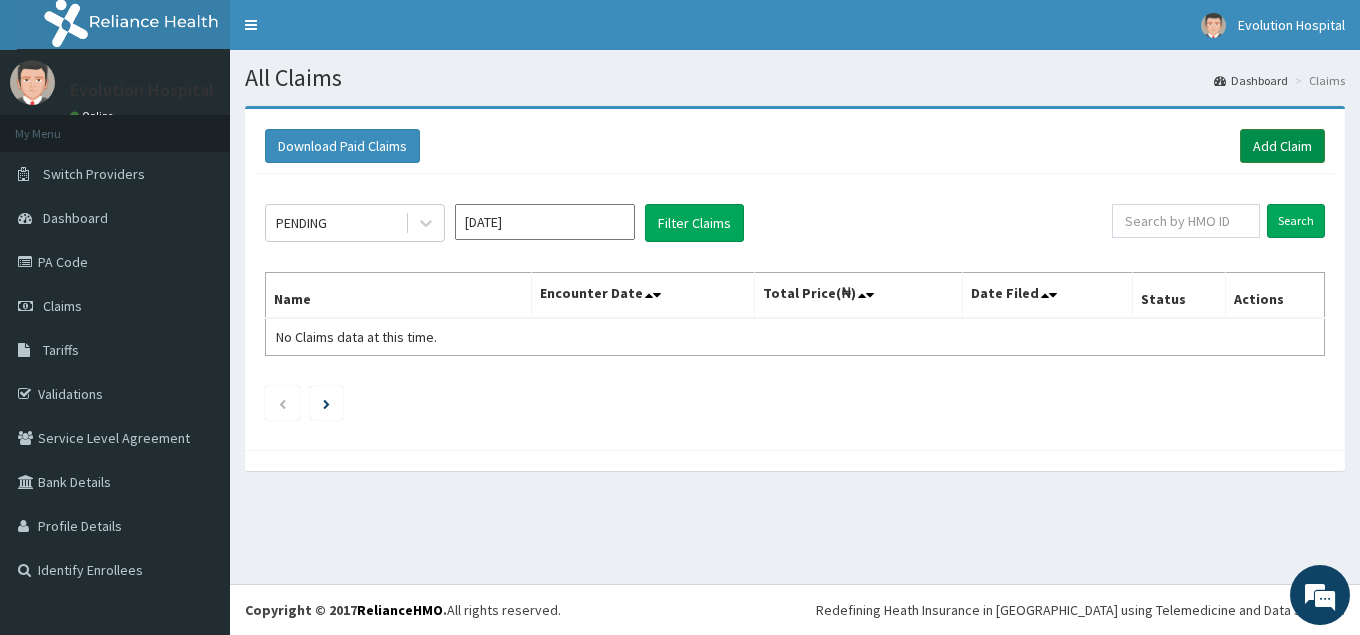 click on "Add Claim" at bounding box center (1282, 146) 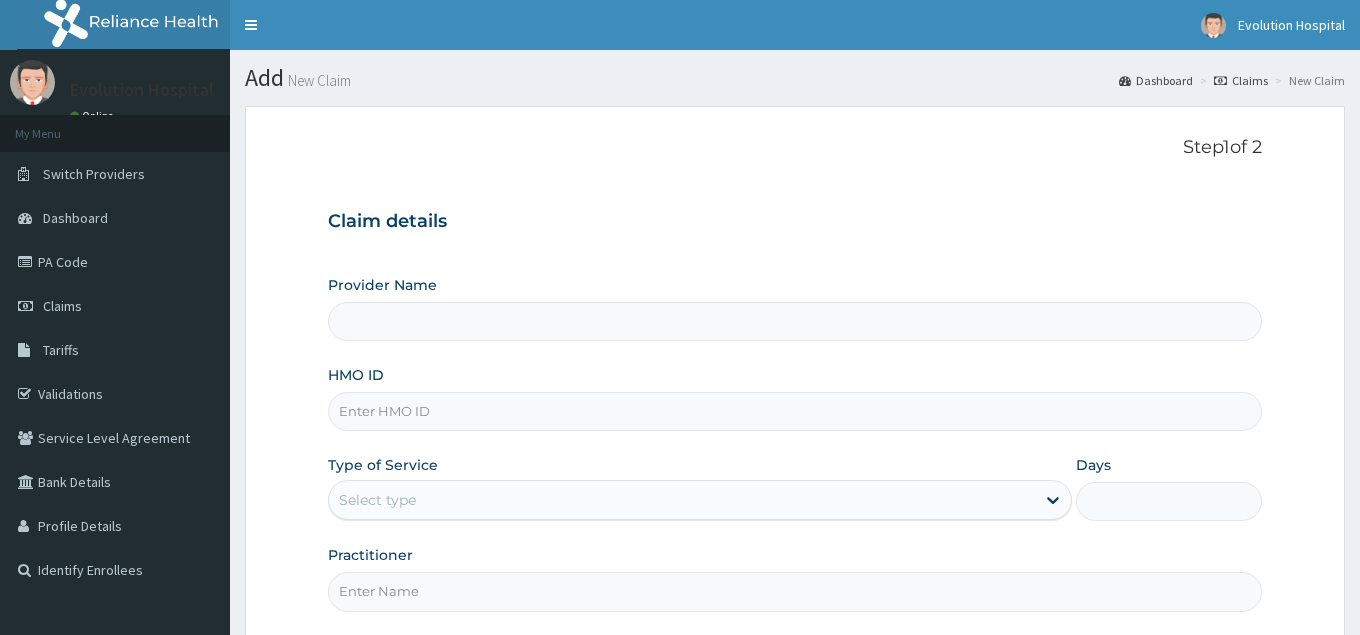 scroll, scrollTop: 0, scrollLeft: 0, axis: both 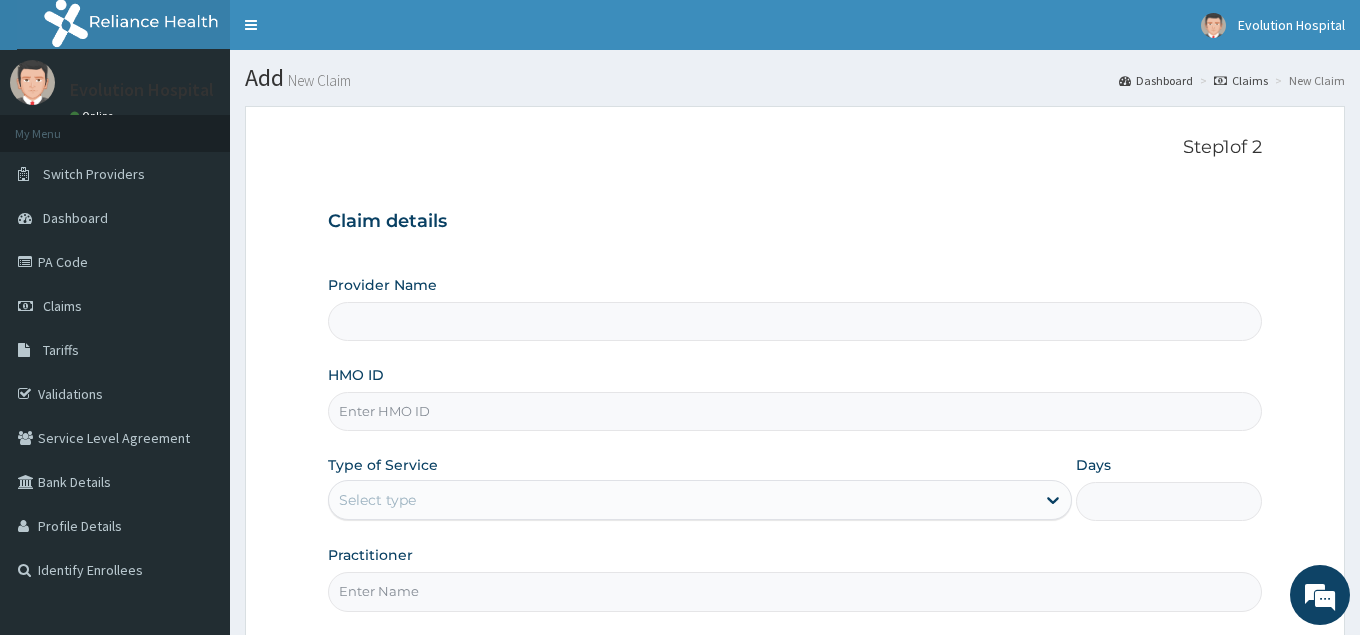 type on "Evolution Hospital" 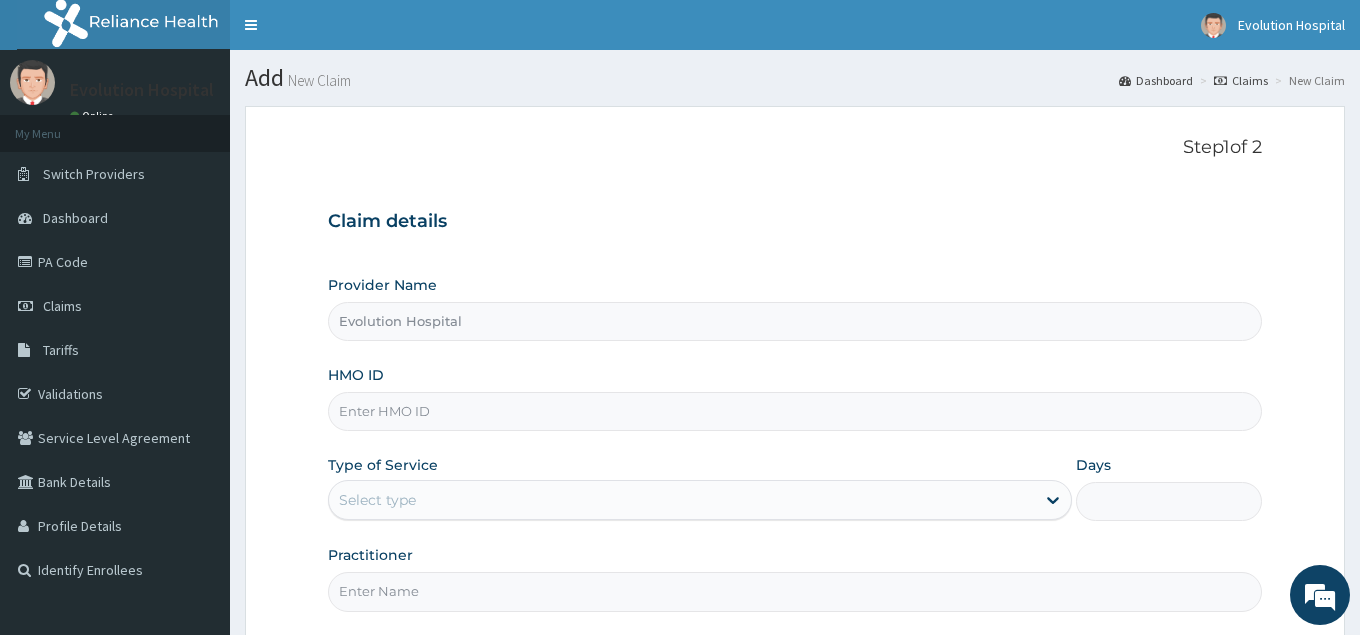 click on "HMO ID" at bounding box center [794, 411] 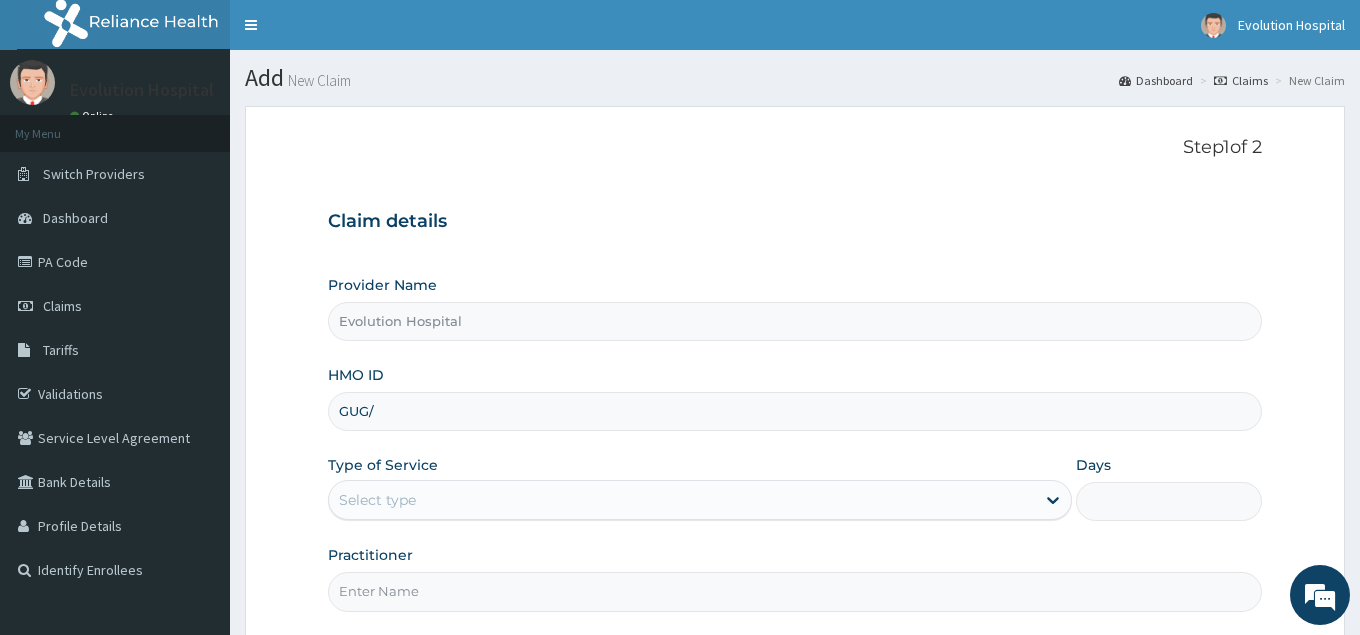 scroll, scrollTop: 0, scrollLeft: 0, axis: both 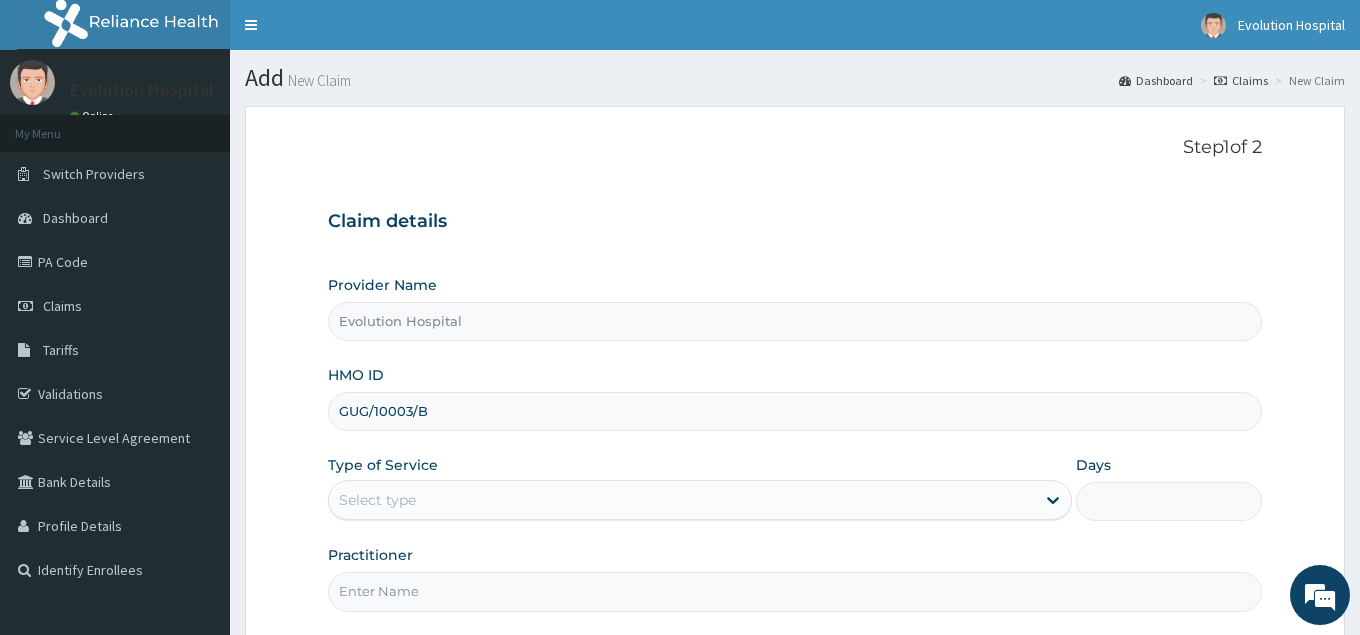 type on "GUG/10003/B" 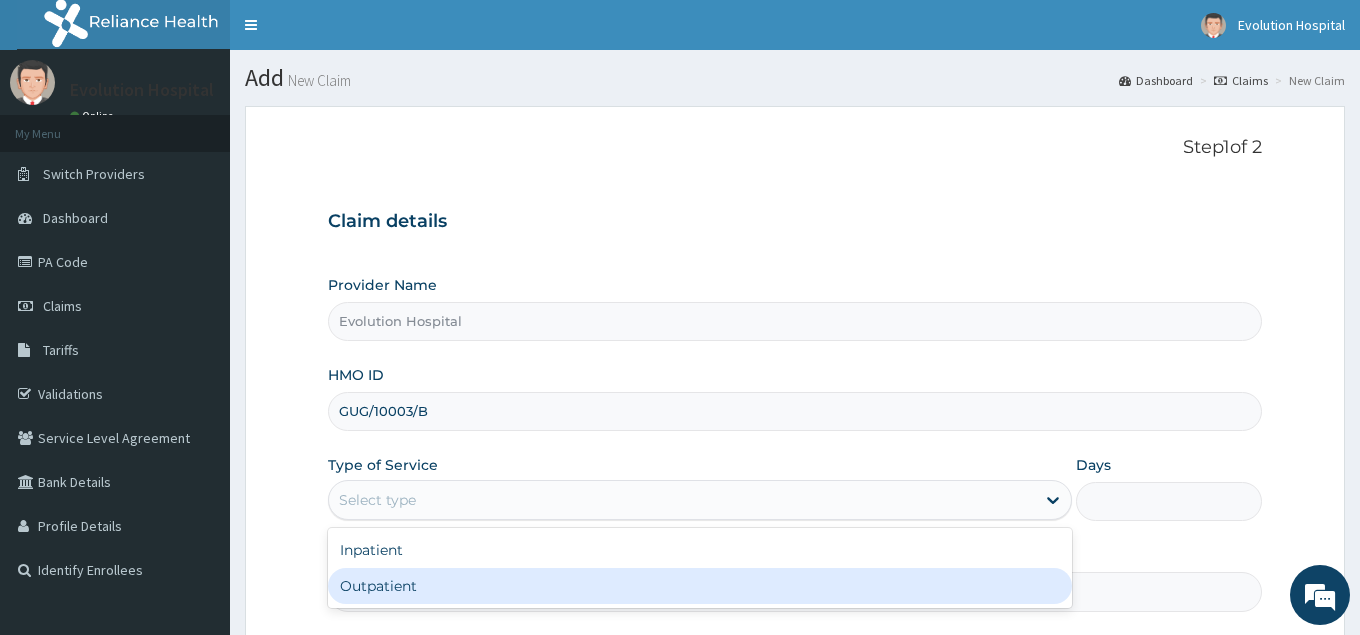 click on "Outpatient" at bounding box center (699, 586) 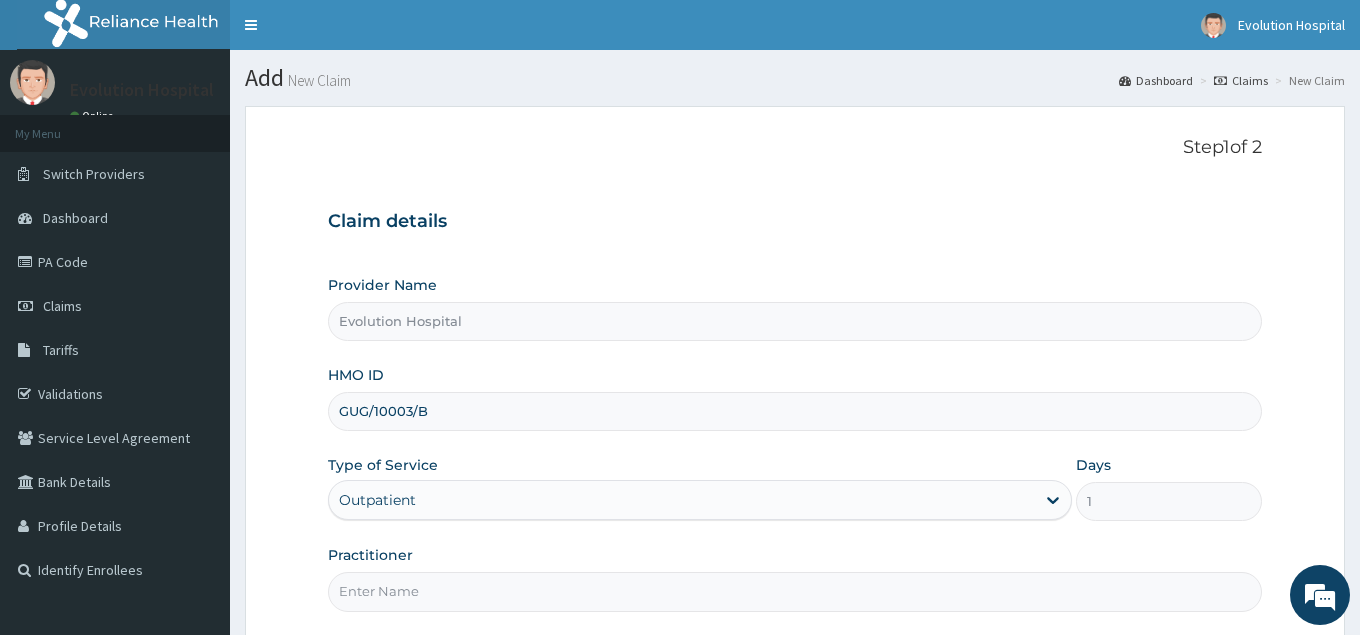 click on "Practitioner" at bounding box center (794, 591) 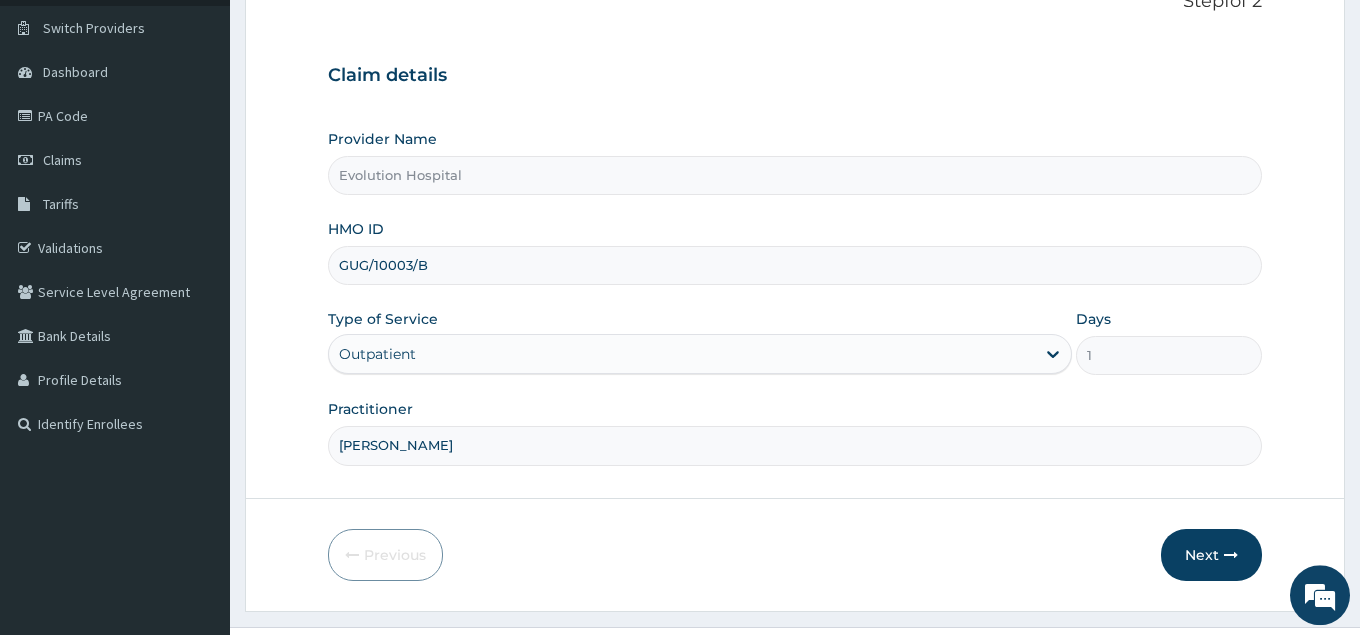 scroll, scrollTop: 189, scrollLeft: 0, axis: vertical 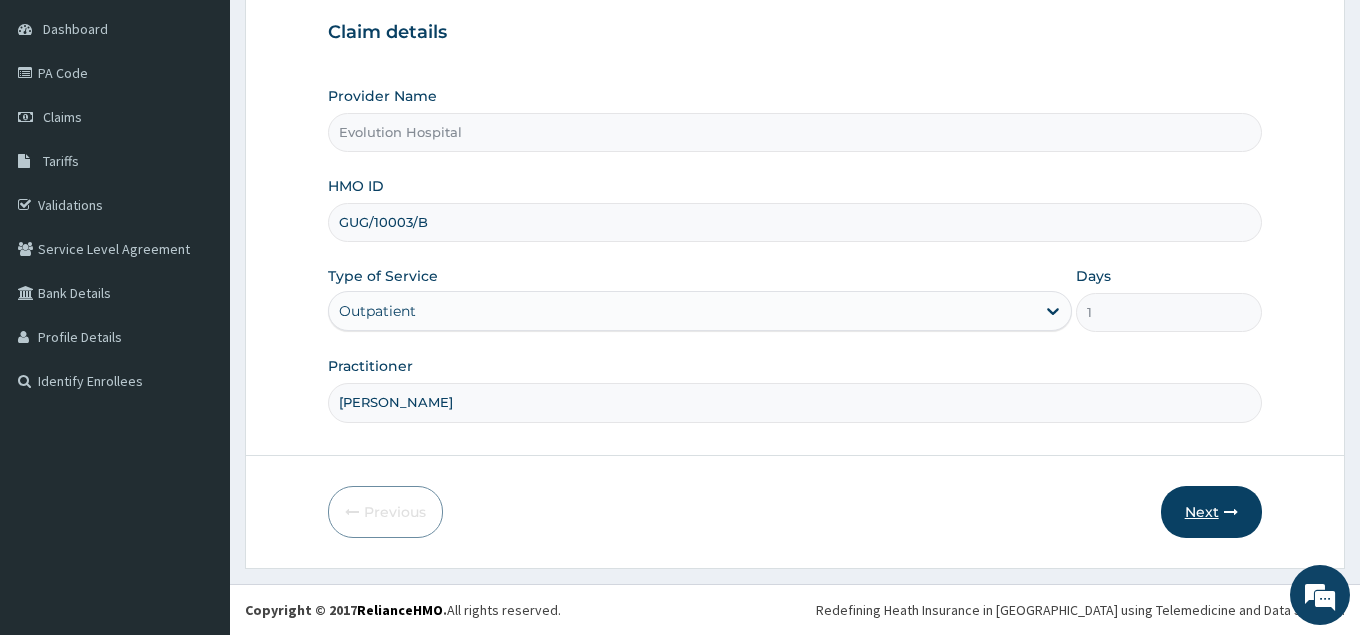 type on "[PERSON_NAME]" 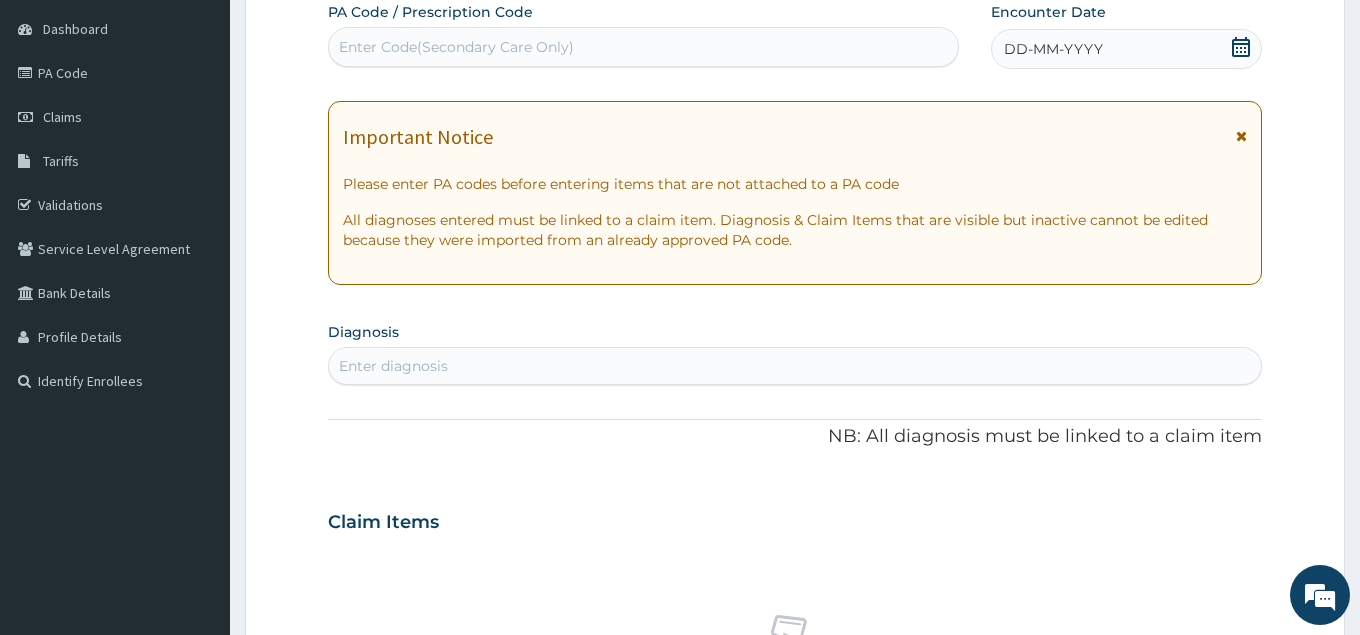 click on "Enter Code(Secondary Care Only)" at bounding box center [643, 47] 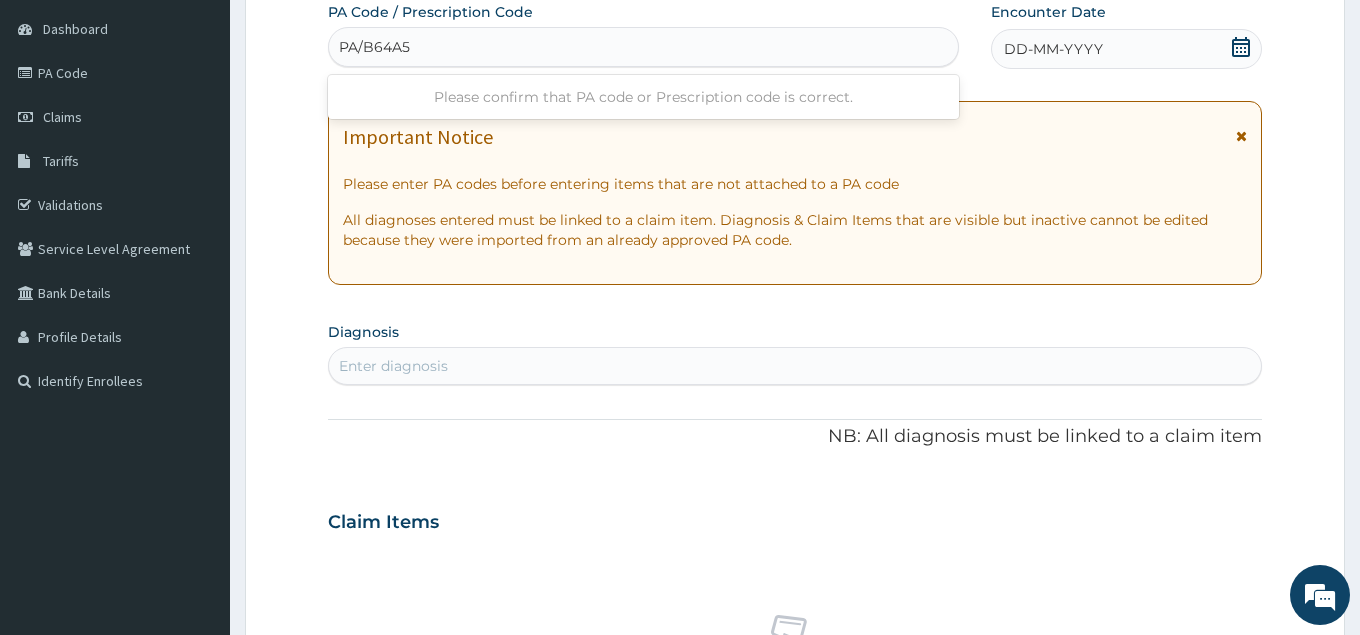 type on "PA/B64A52" 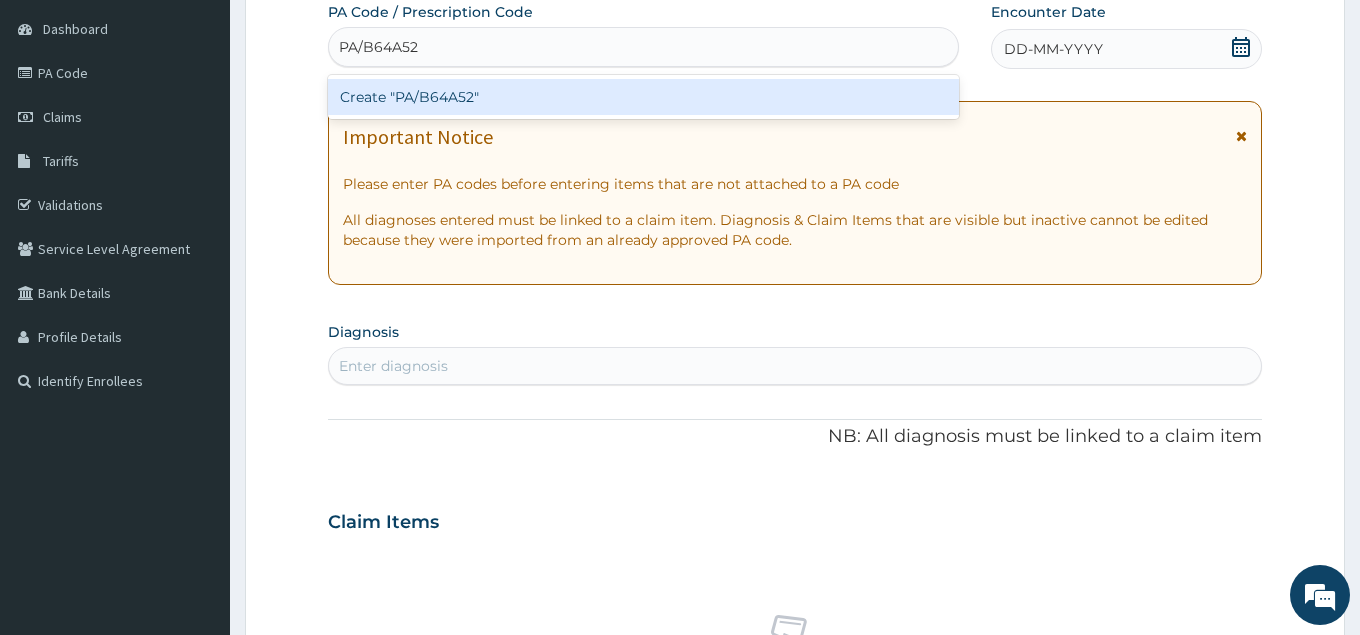 click on "Create "PA/B64A52"" at bounding box center (643, 97) 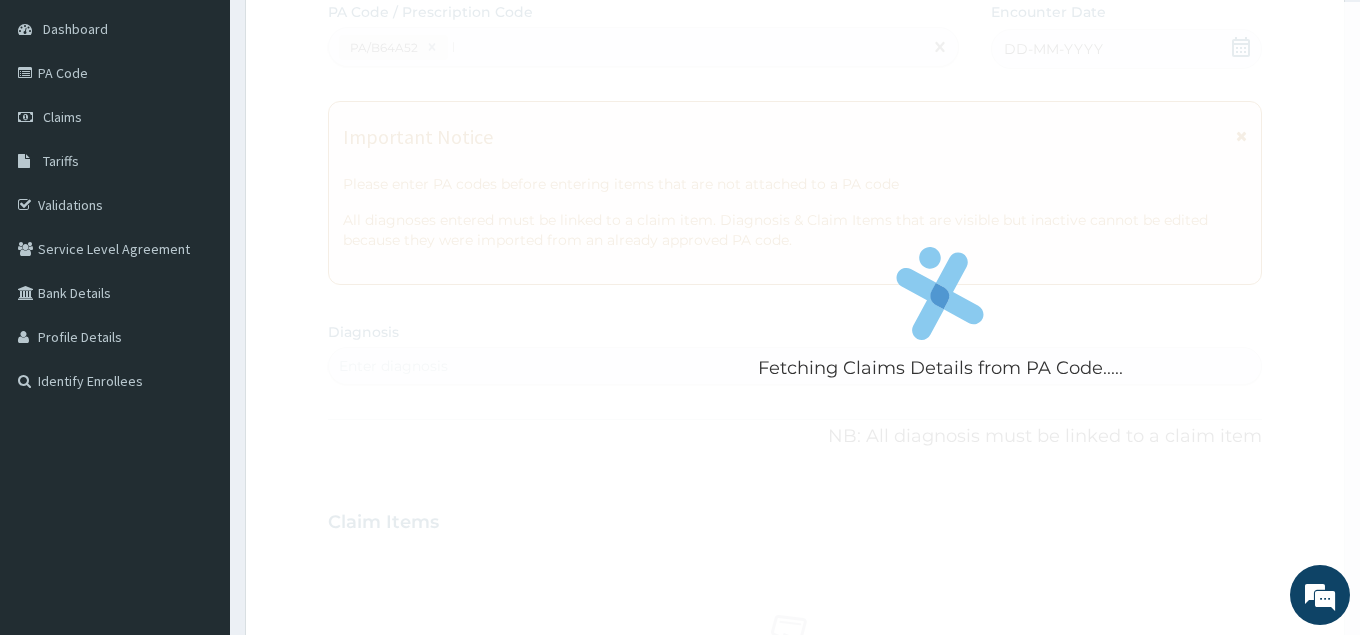 type 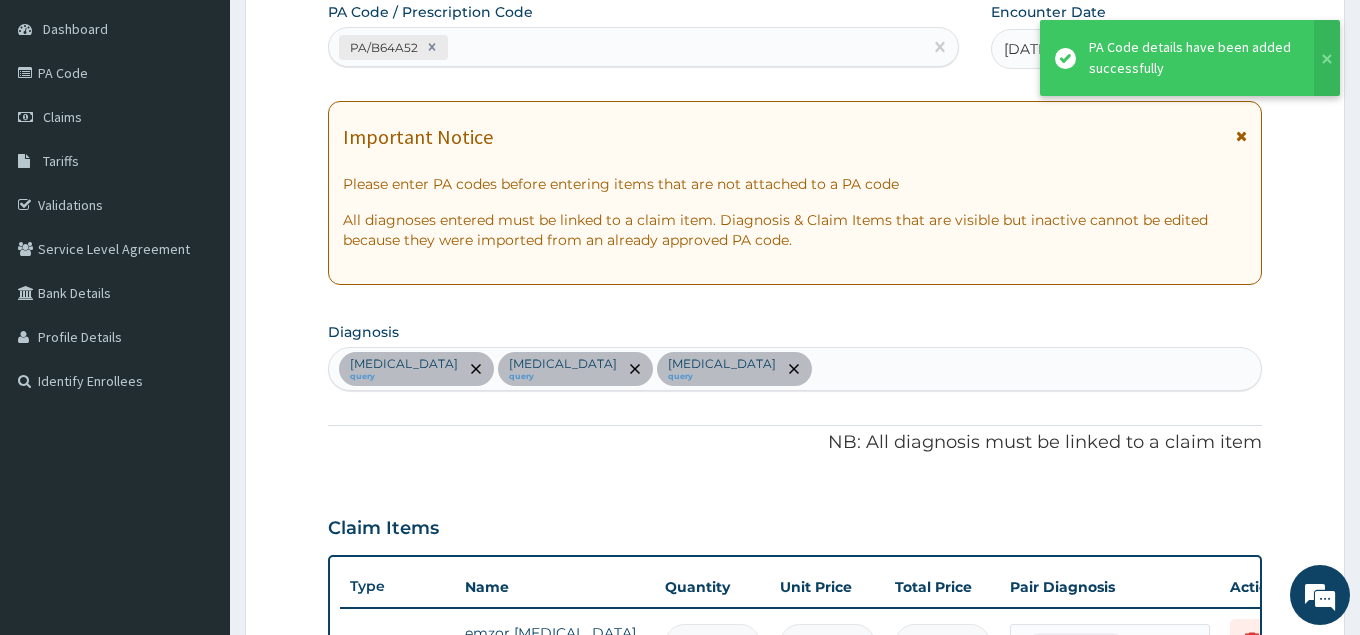 scroll, scrollTop: 1092, scrollLeft: 0, axis: vertical 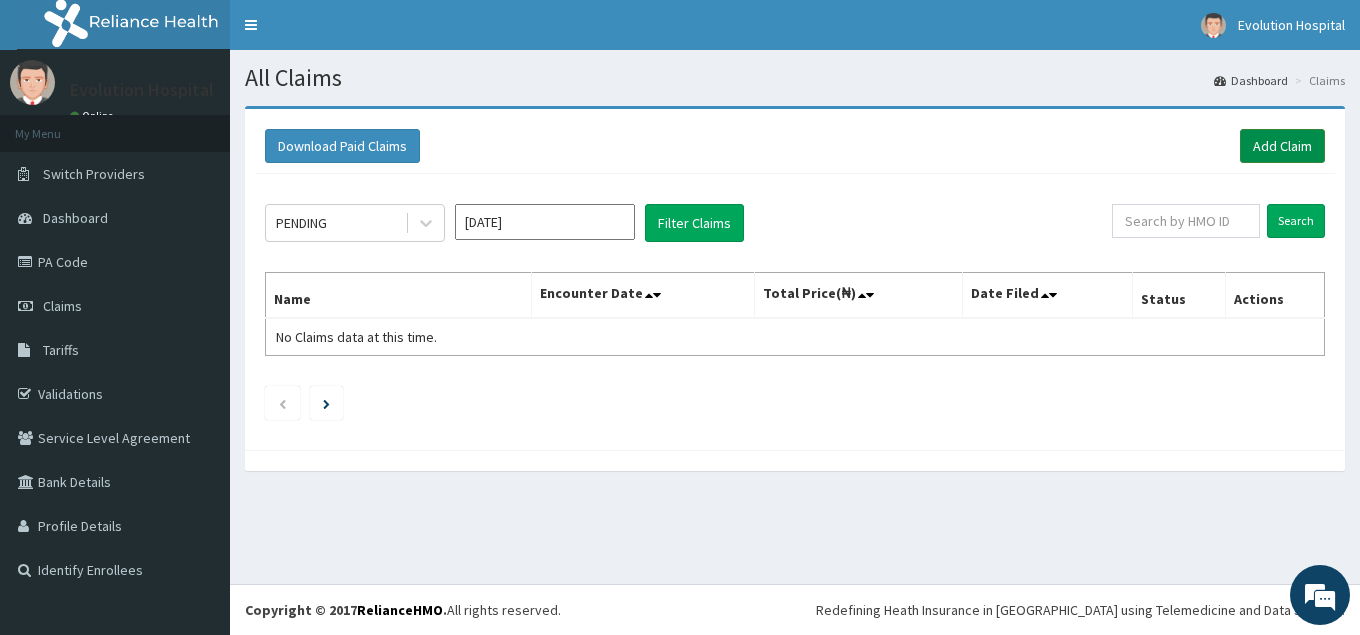 click on "Add Claim" at bounding box center (1282, 146) 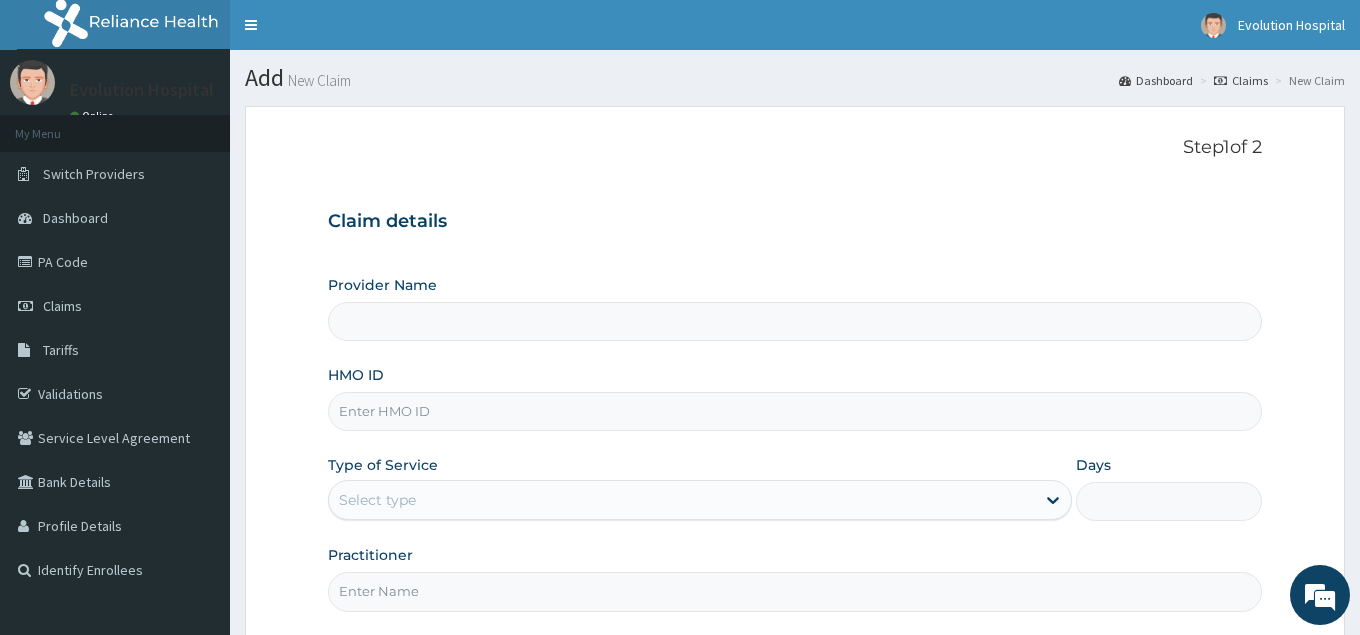 scroll, scrollTop: 0, scrollLeft: 0, axis: both 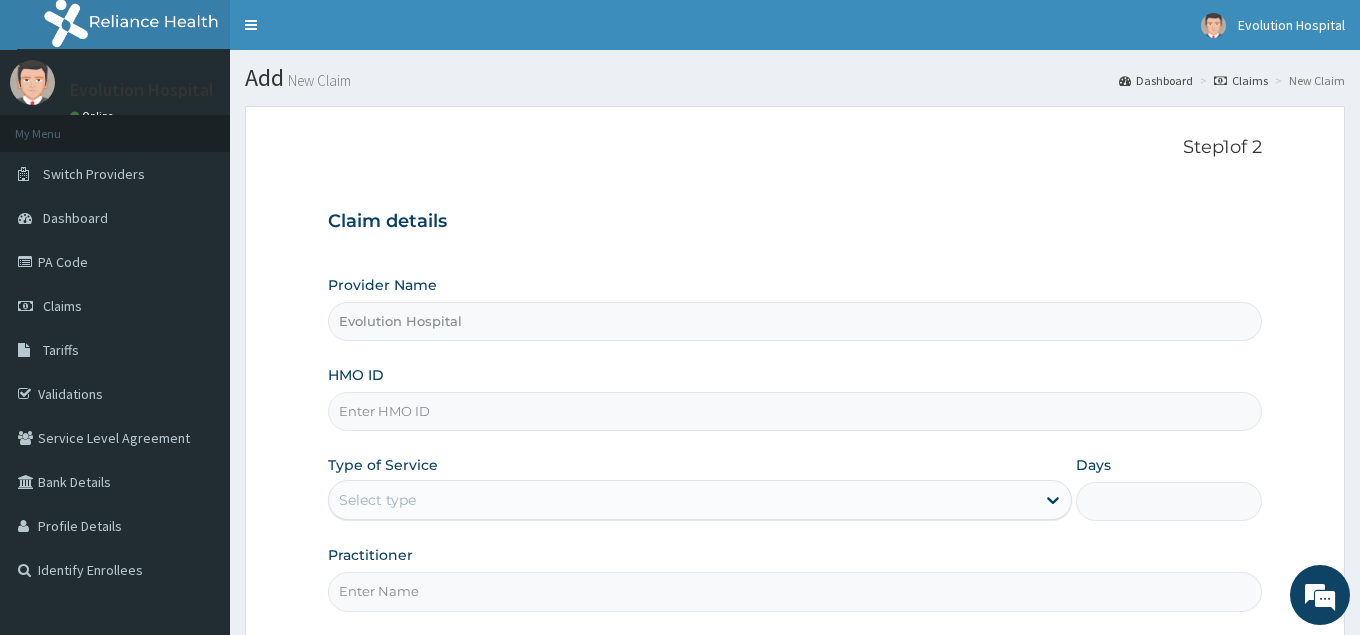 click on "HMO ID" at bounding box center (794, 411) 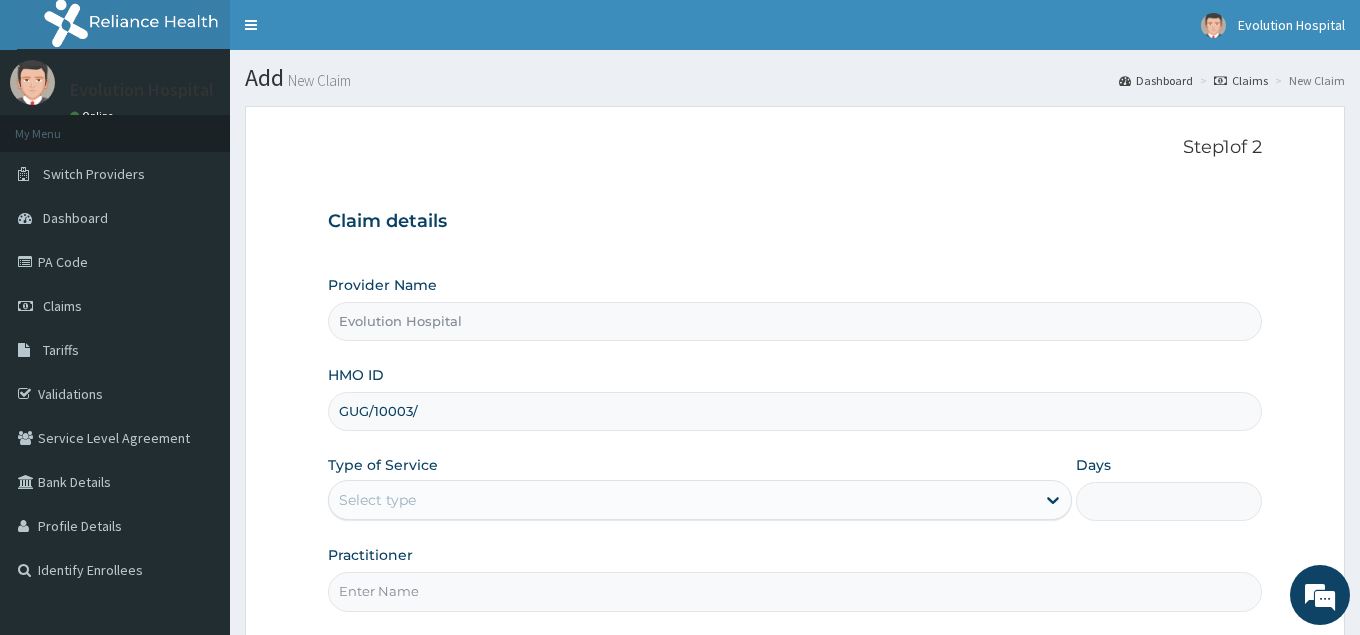 scroll, scrollTop: 0, scrollLeft: 0, axis: both 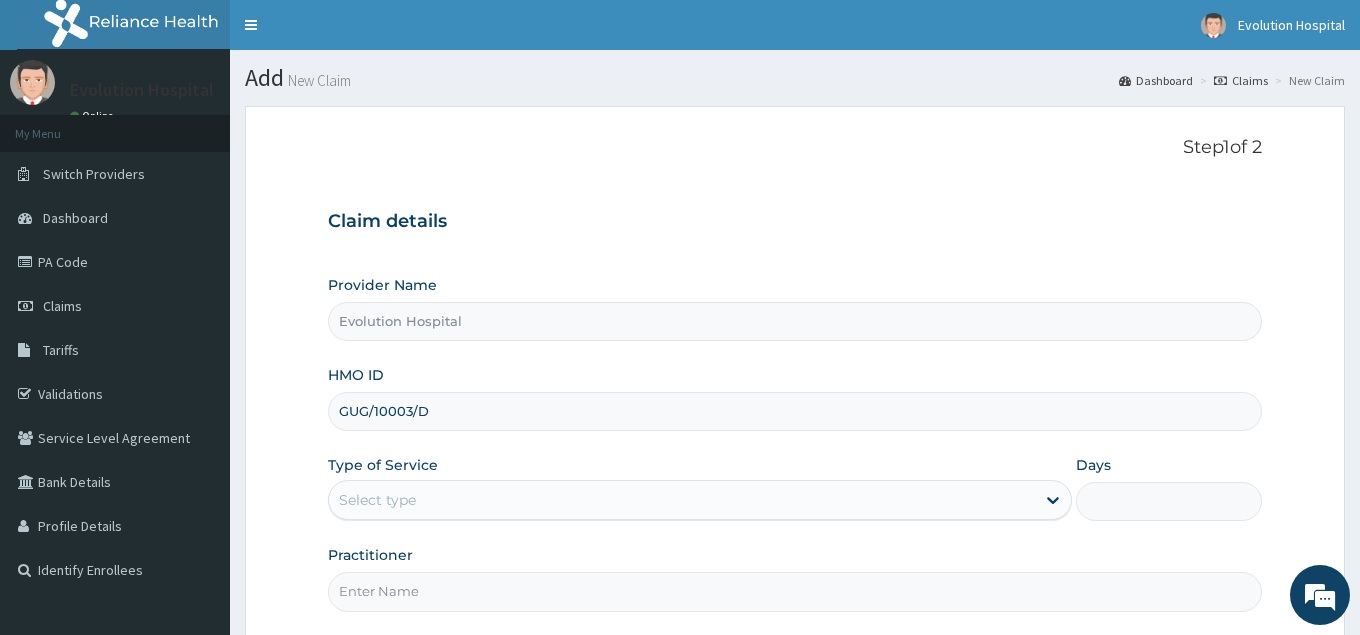 type on "GUG/10003/D" 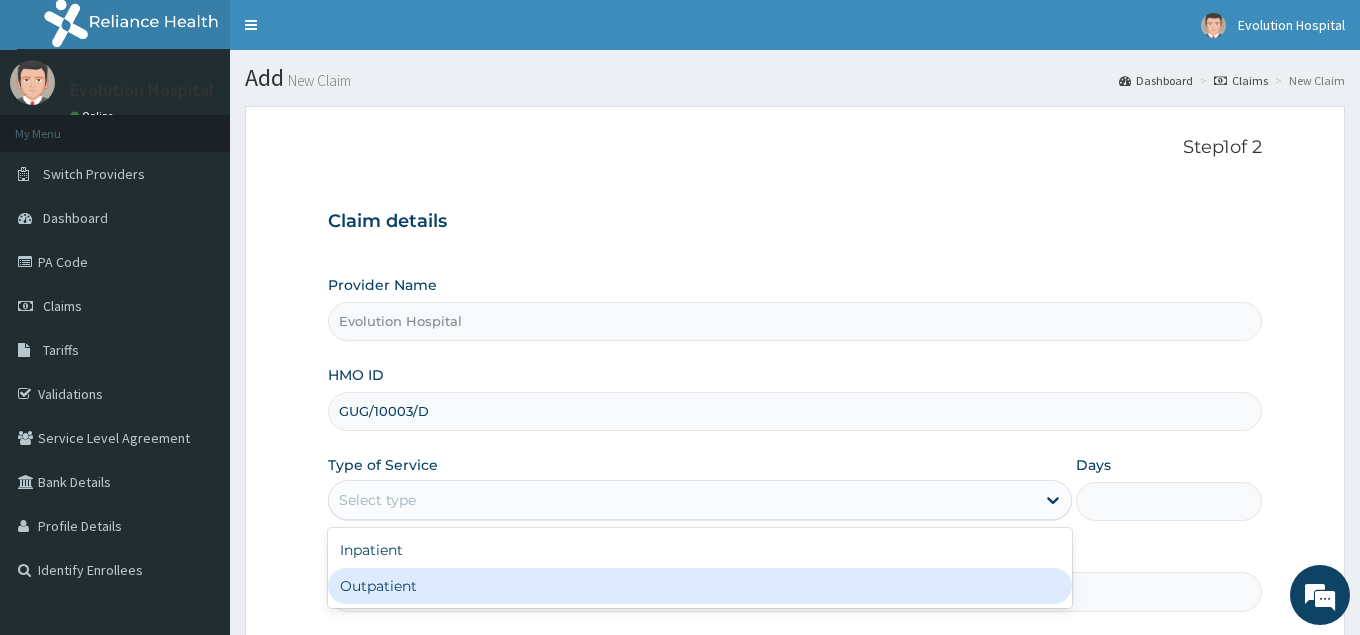 click on "Outpatient" at bounding box center [699, 586] 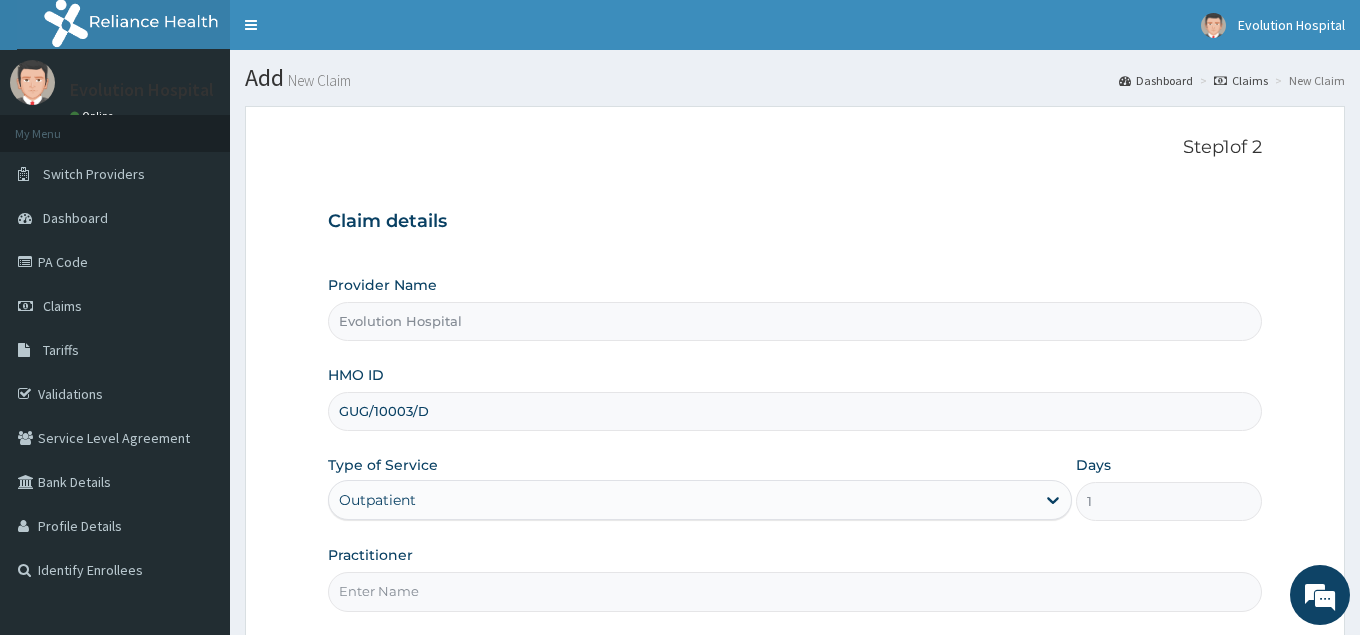 click on "Practitioner" at bounding box center [794, 591] 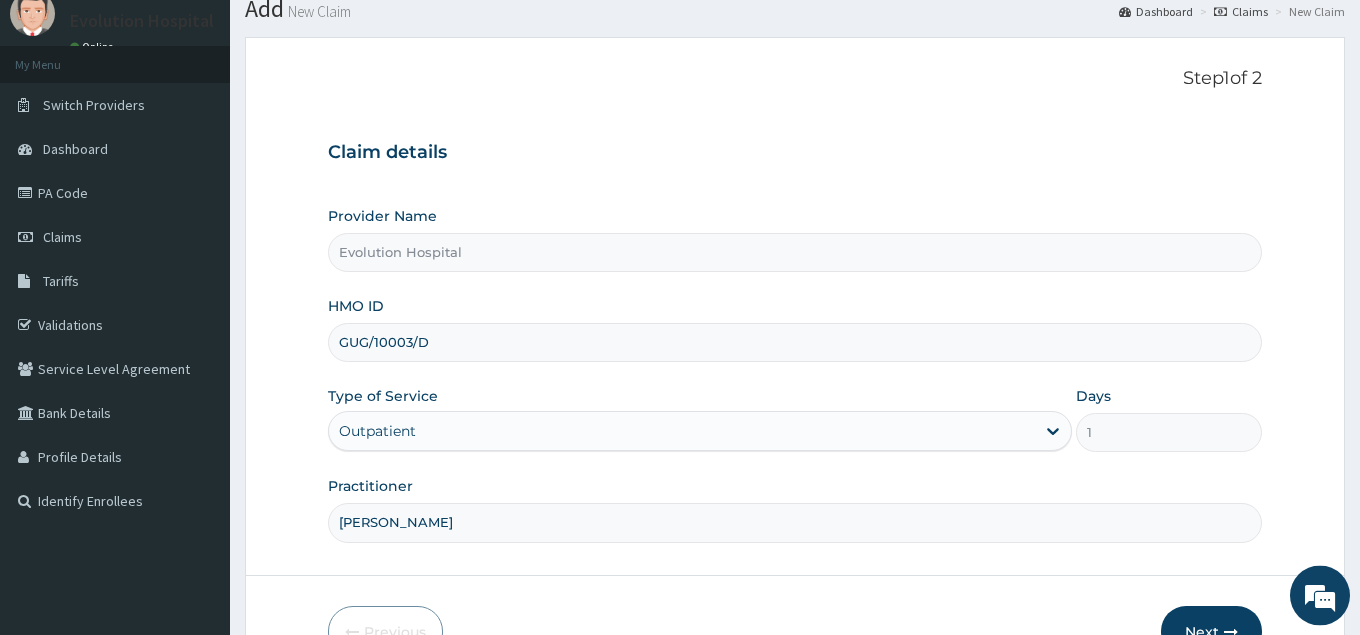 scroll, scrollTop: 189, scrollLeft: 0, axis: vertical 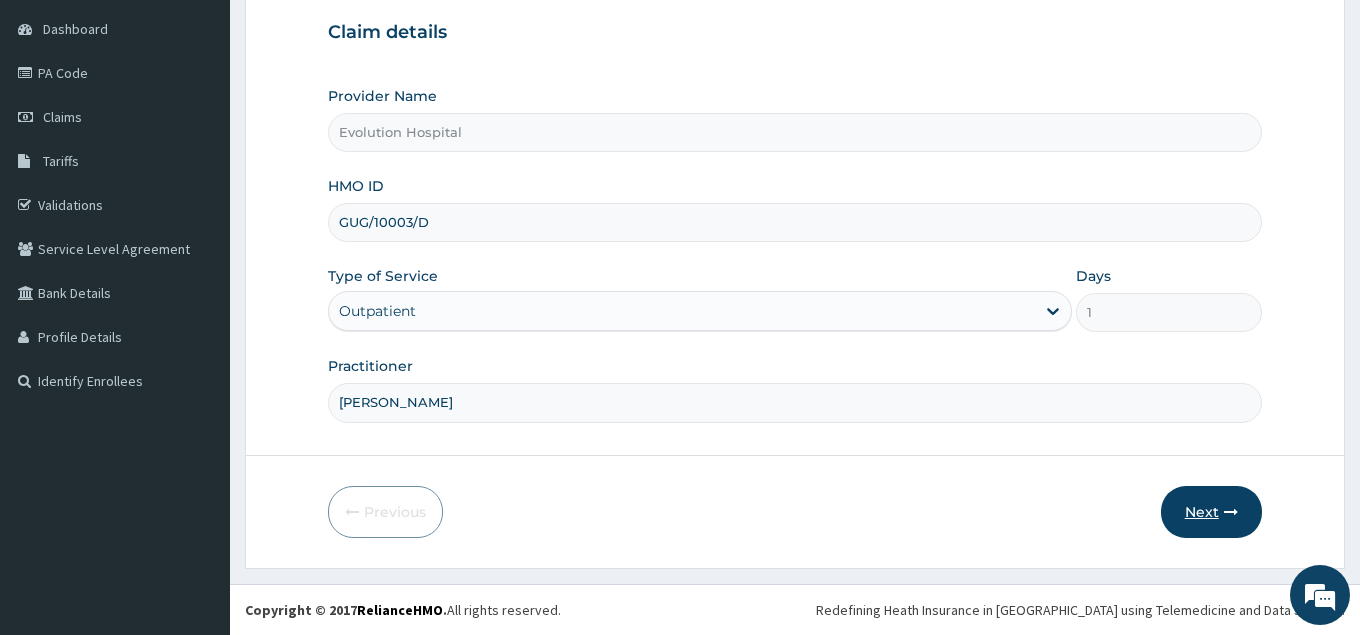 type on "[PERSON_NAME]" 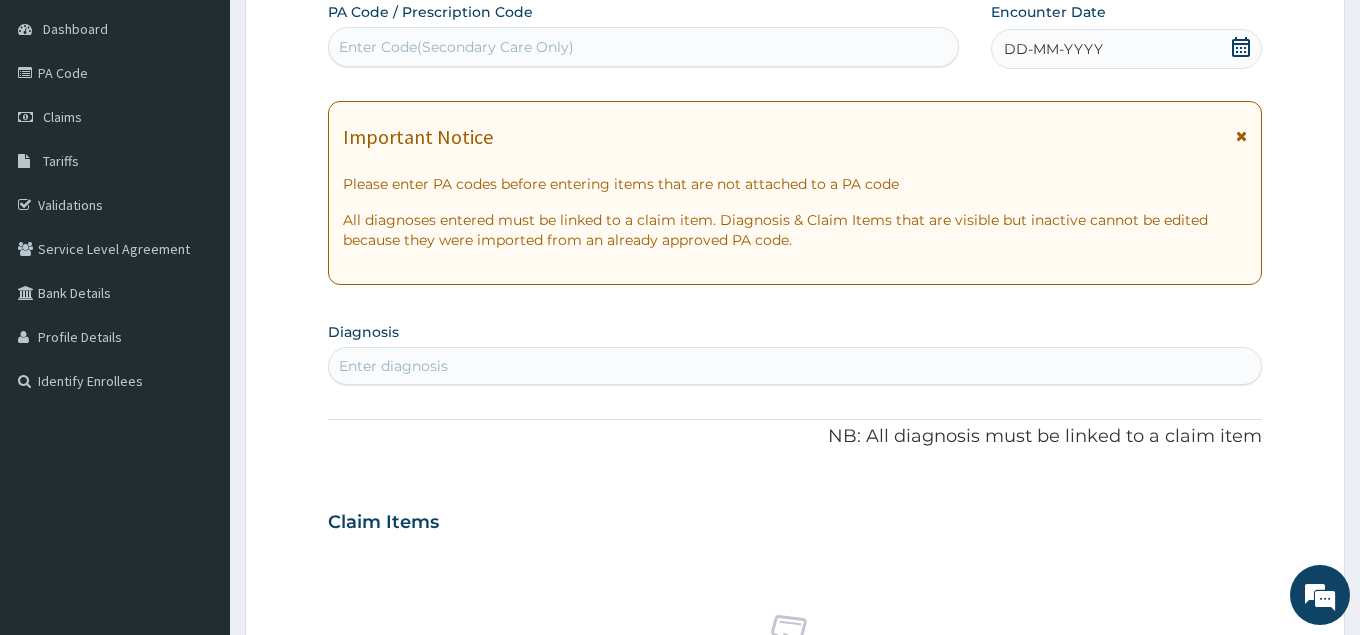 click on "Enter Code(Secondary Care Only)" at bounding box center [643, 47] 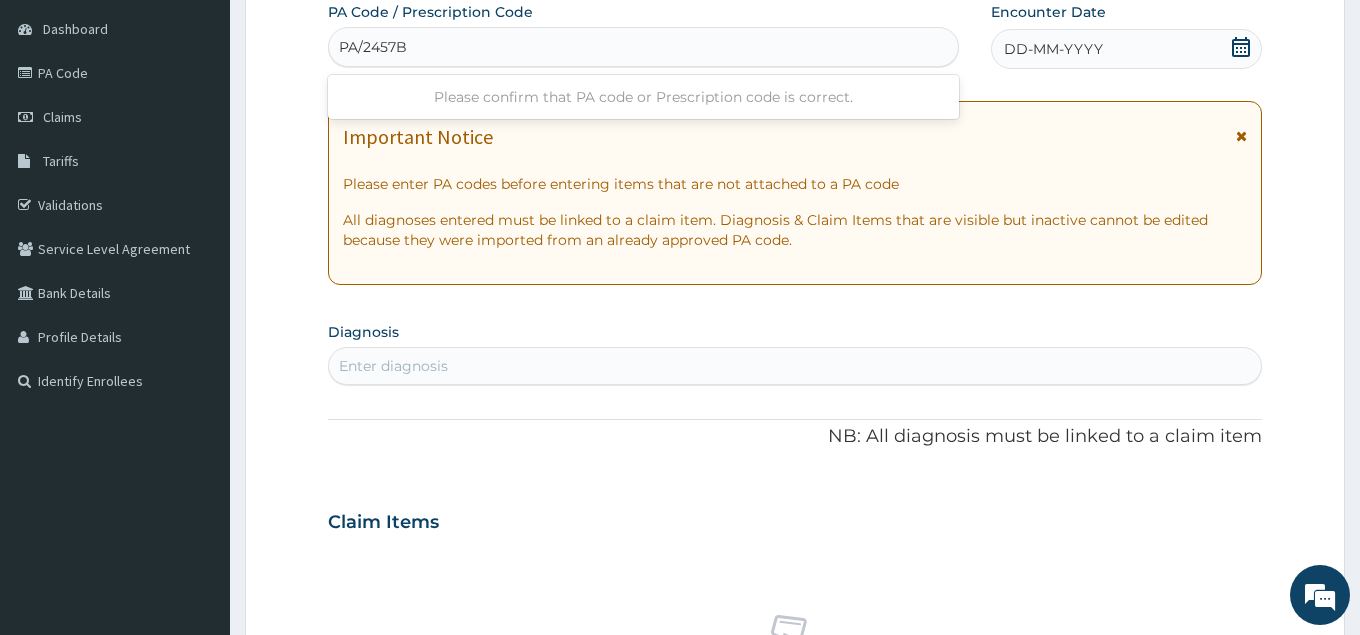 type on "PA/2457B4" 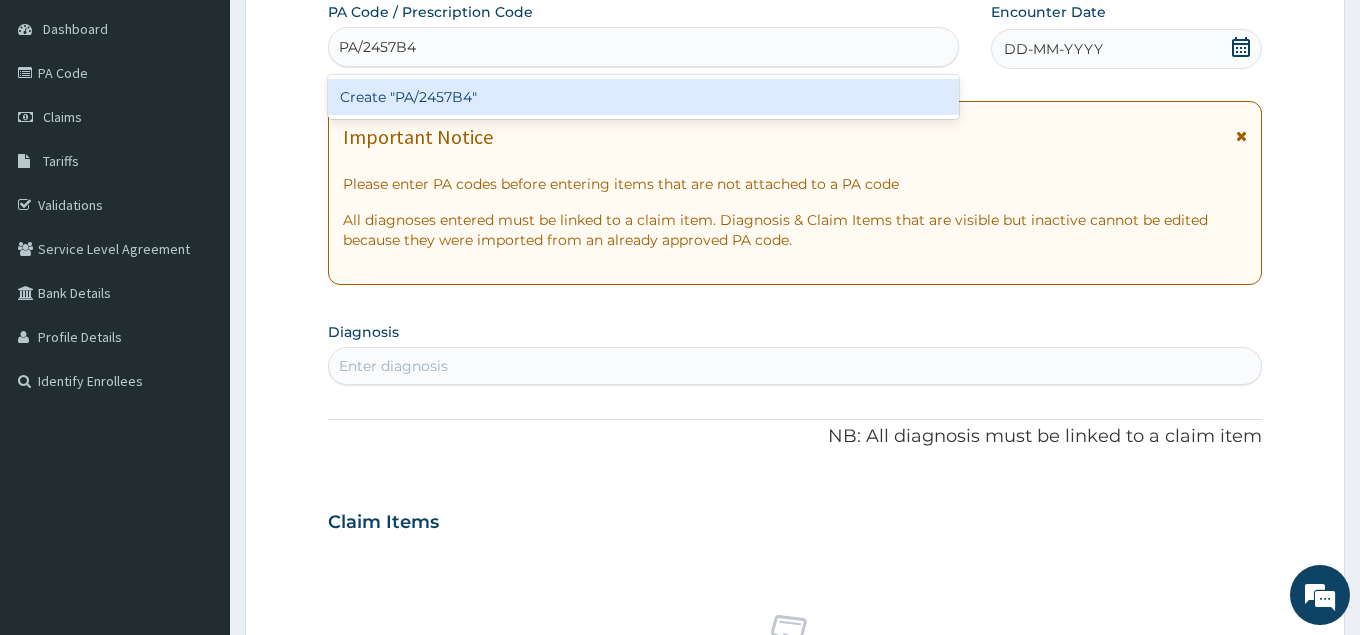 click on "Create "PA/2457B4"" at bounding box center (643, 97) 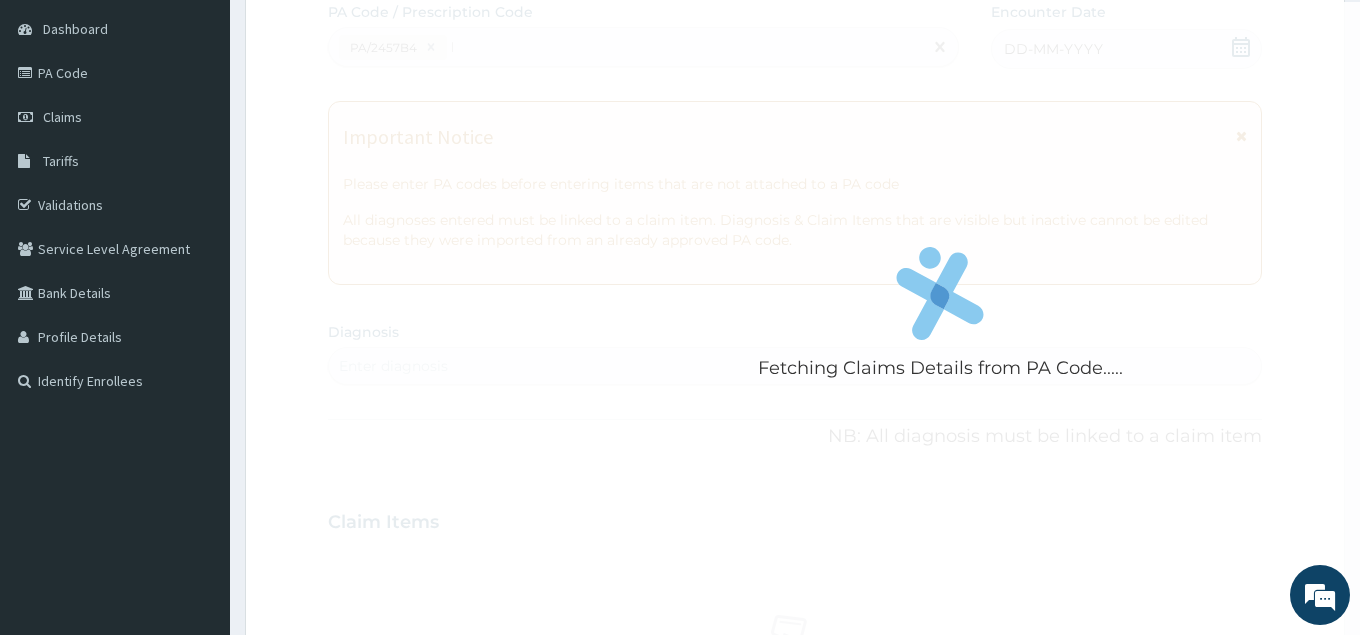 type 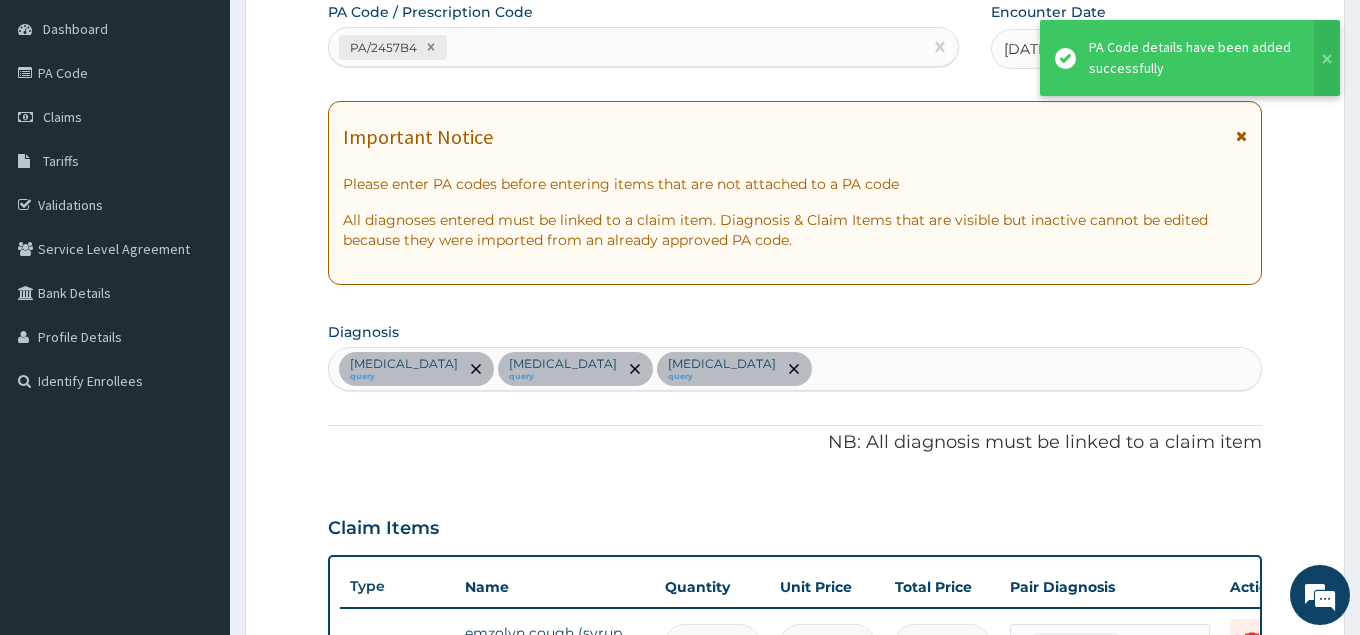 scroll, scrollTop: 871, scrollLeft: 0, axis: vertical 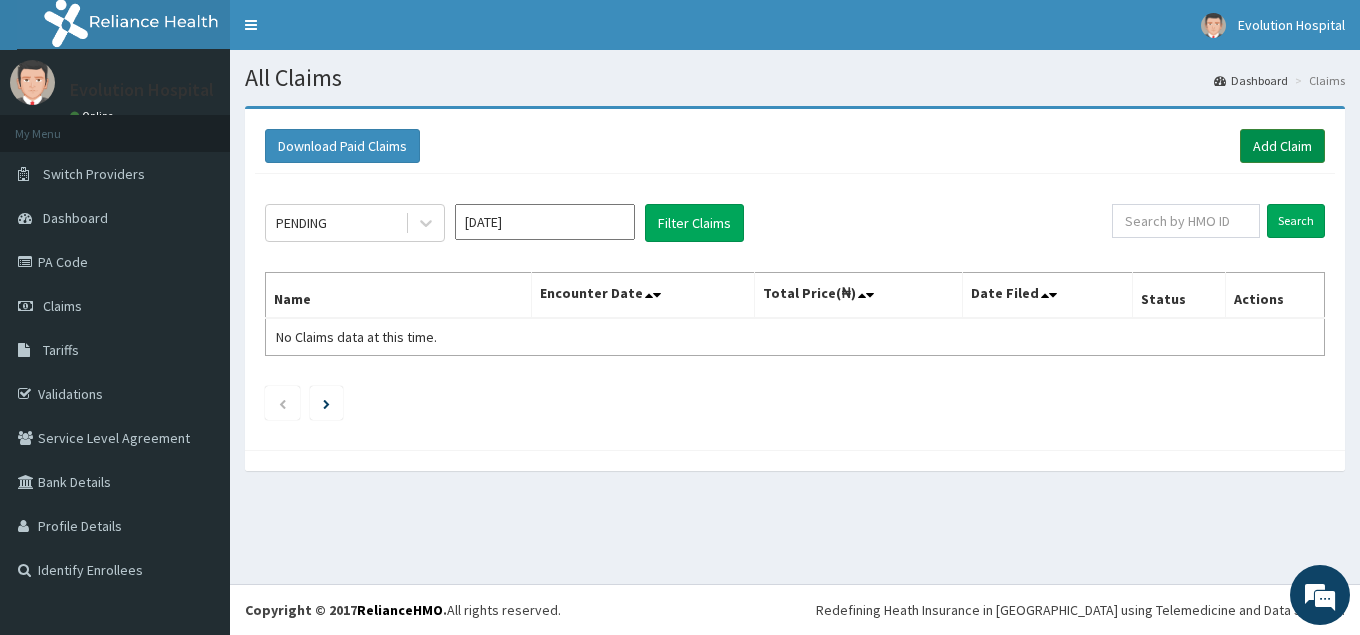 click on "Add Claim" at bounding box center (1282, 146) 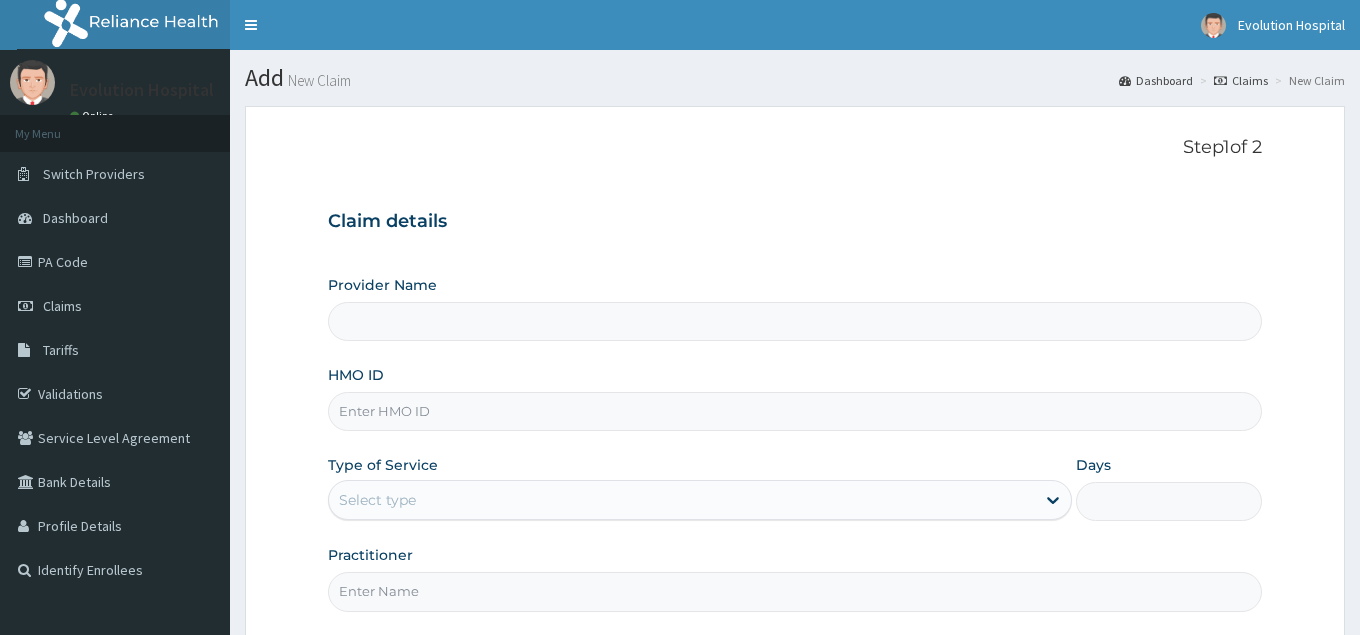 scroll, scrollTop: 0, scrollLeft: 0, axis: both 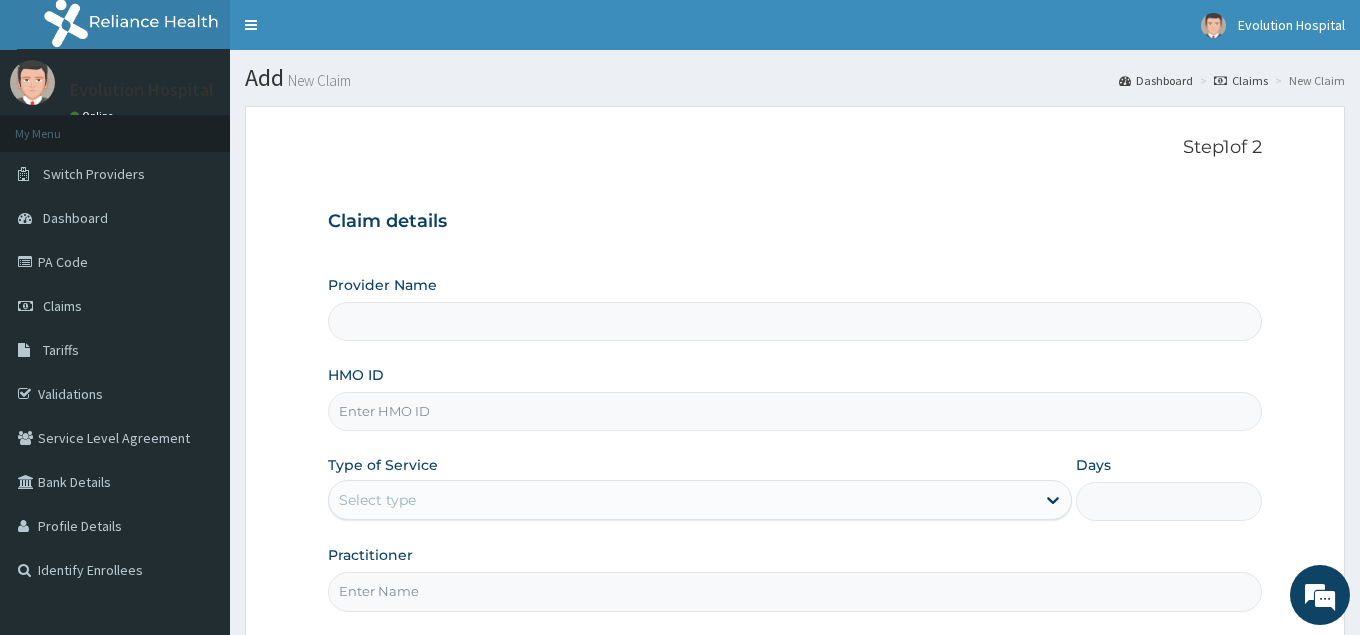 type on "Evolution Hospital" 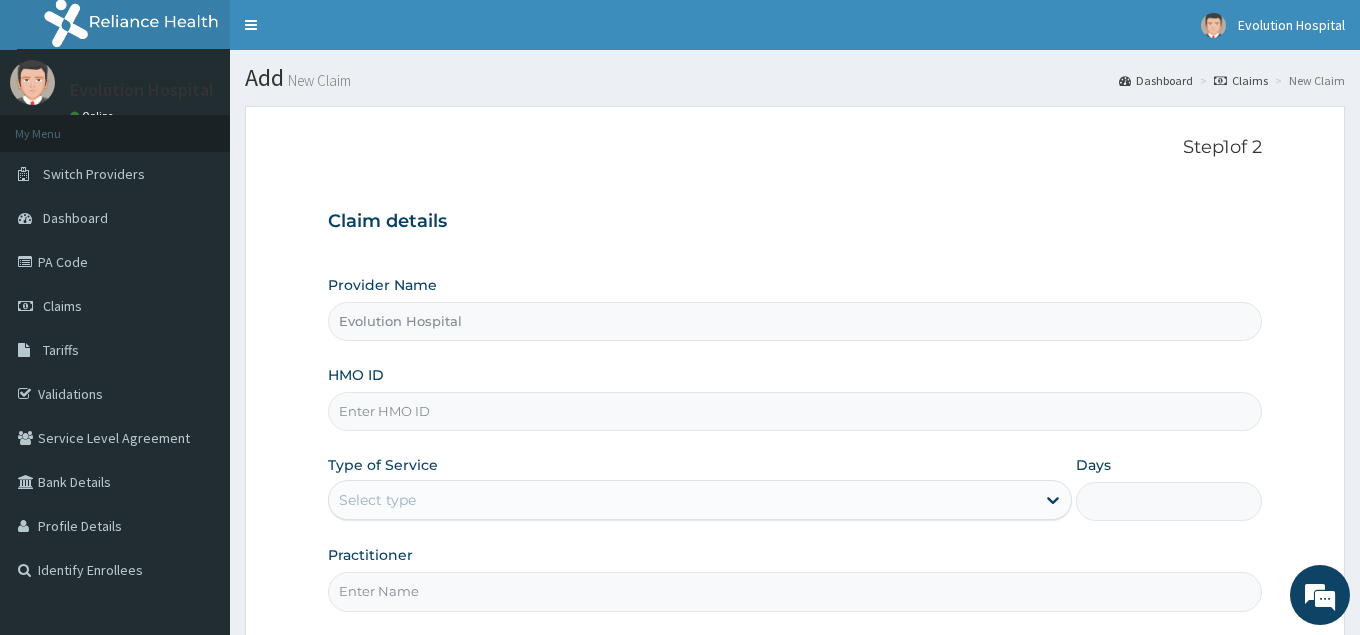 click on "HMO ID" at bounding box center [794, 411] 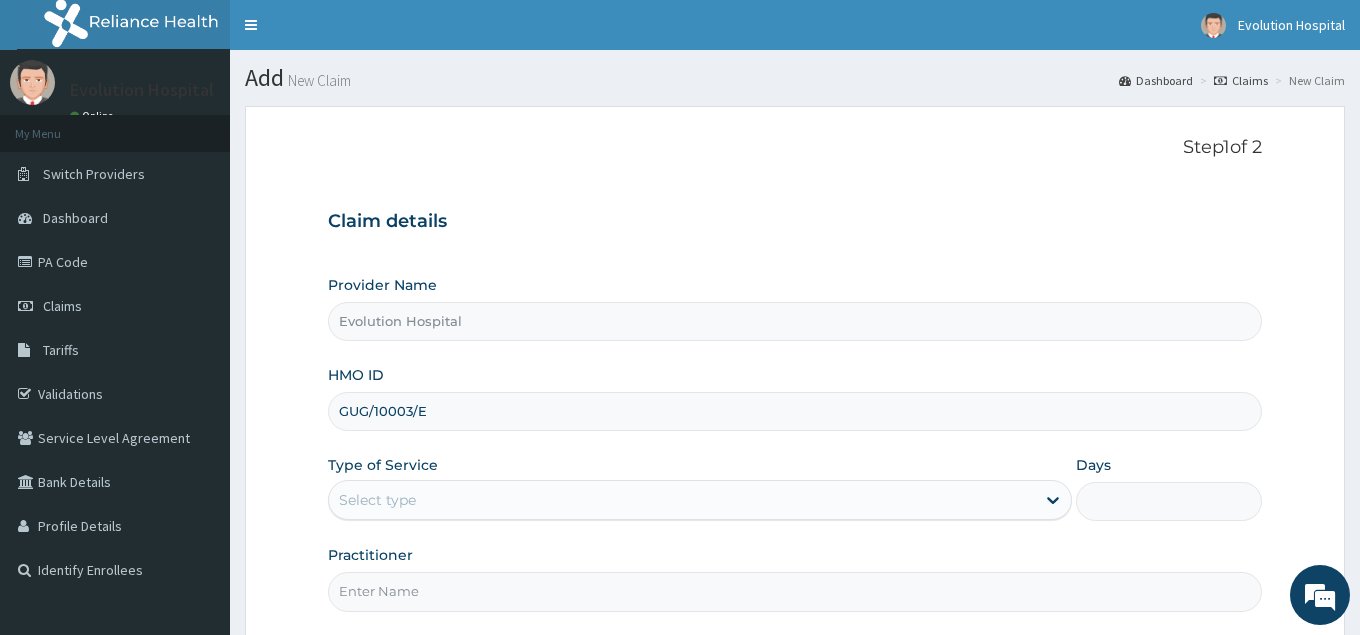 scroll, scrollTop: 0, scrollLeft: 0, axis: both 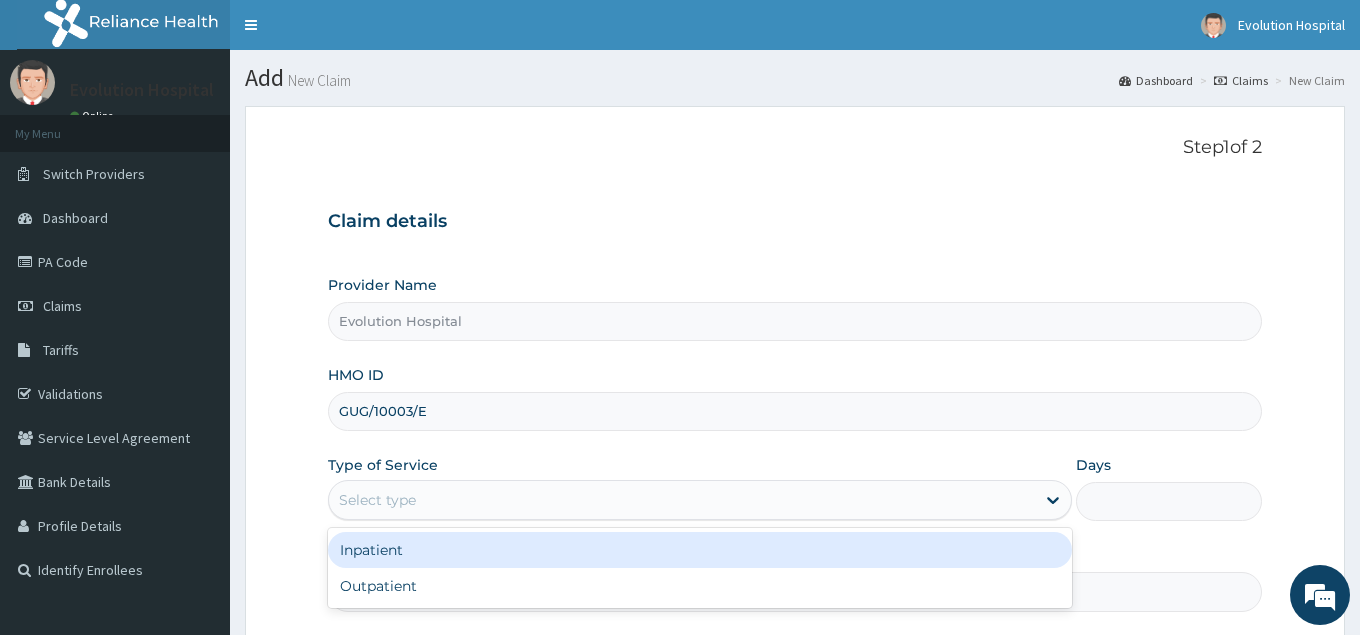 drag, startPoint x: 974, startPoint y: 485, endPoint x: 968, endPoint y: 514, distance: 29.614185 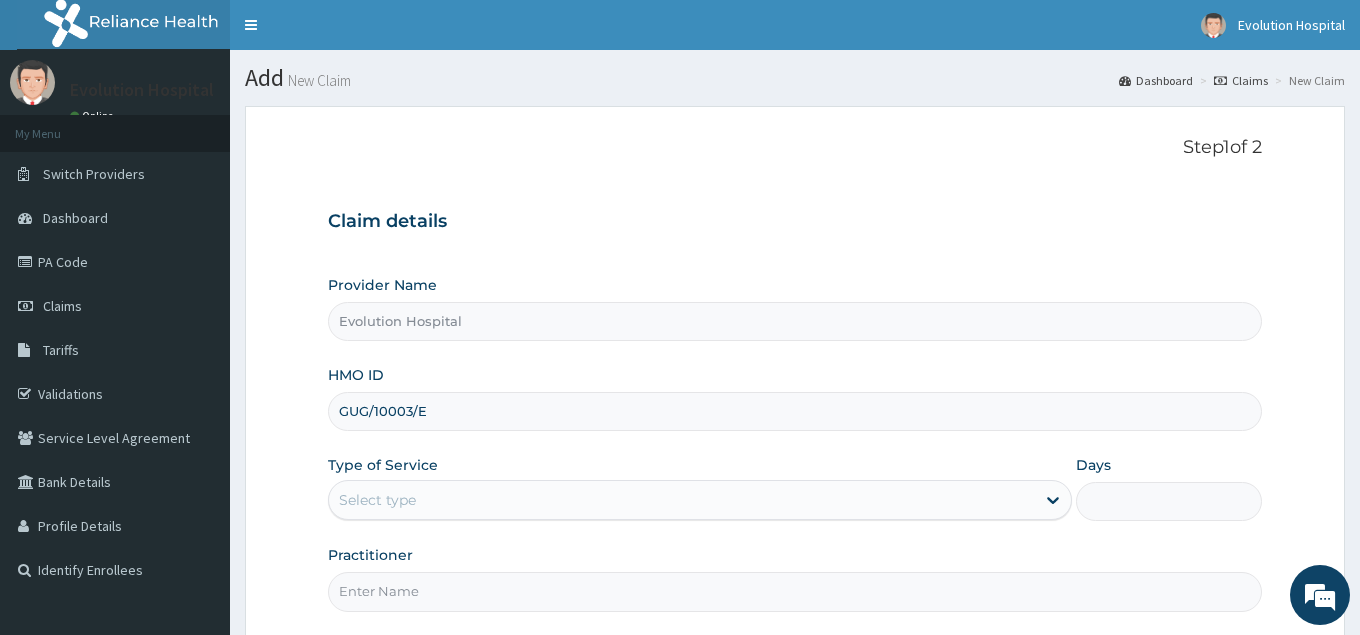 click on "Practitioner" at bounding box center (794, 591) 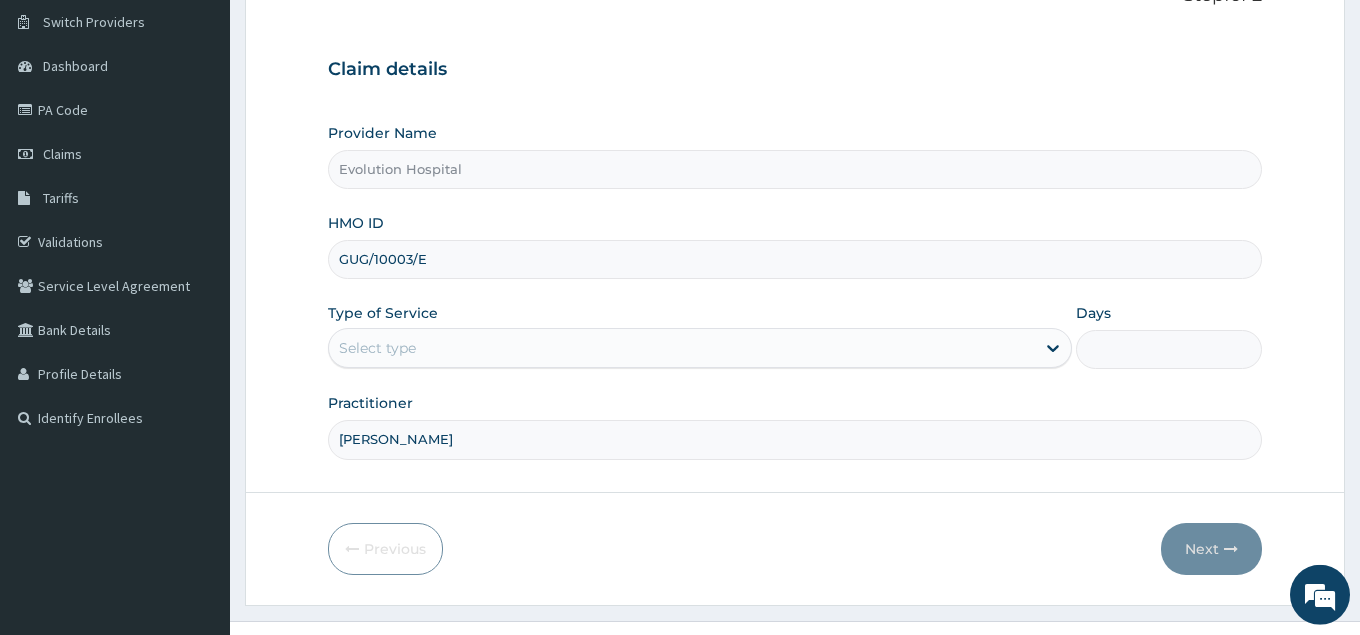 scroll, scrollTop: 189, scrollLeft: 0, axis: vertical 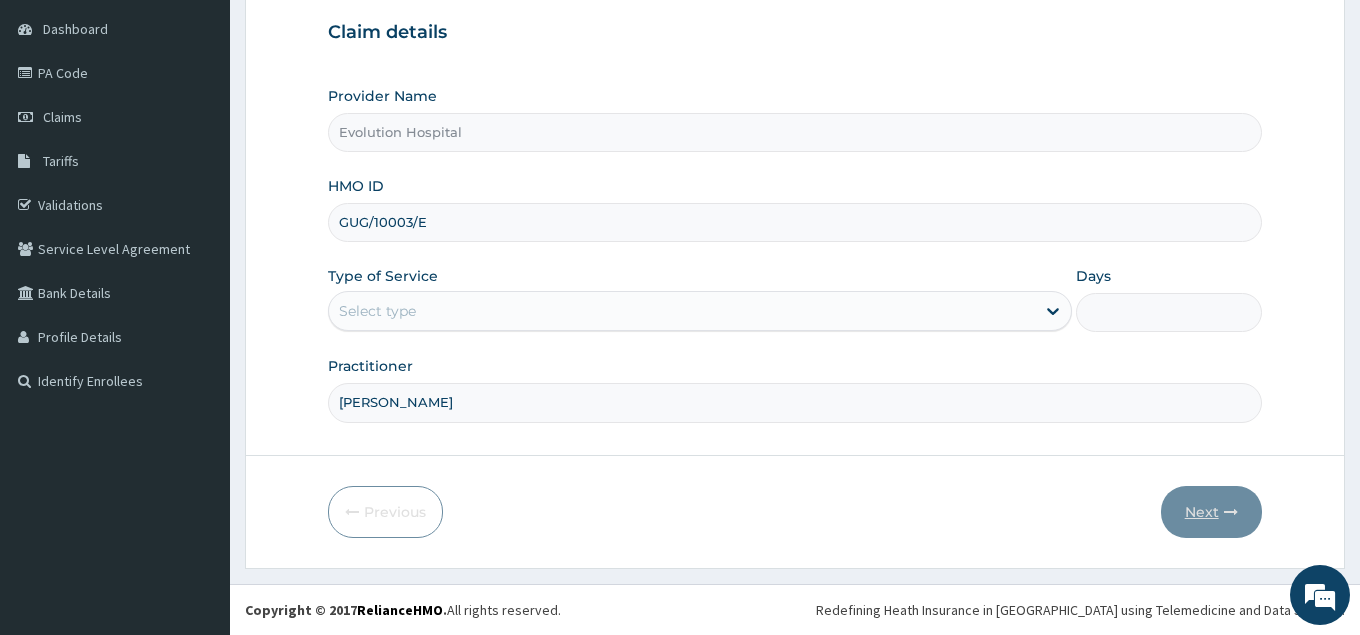type on "[PERSON_NAME]" 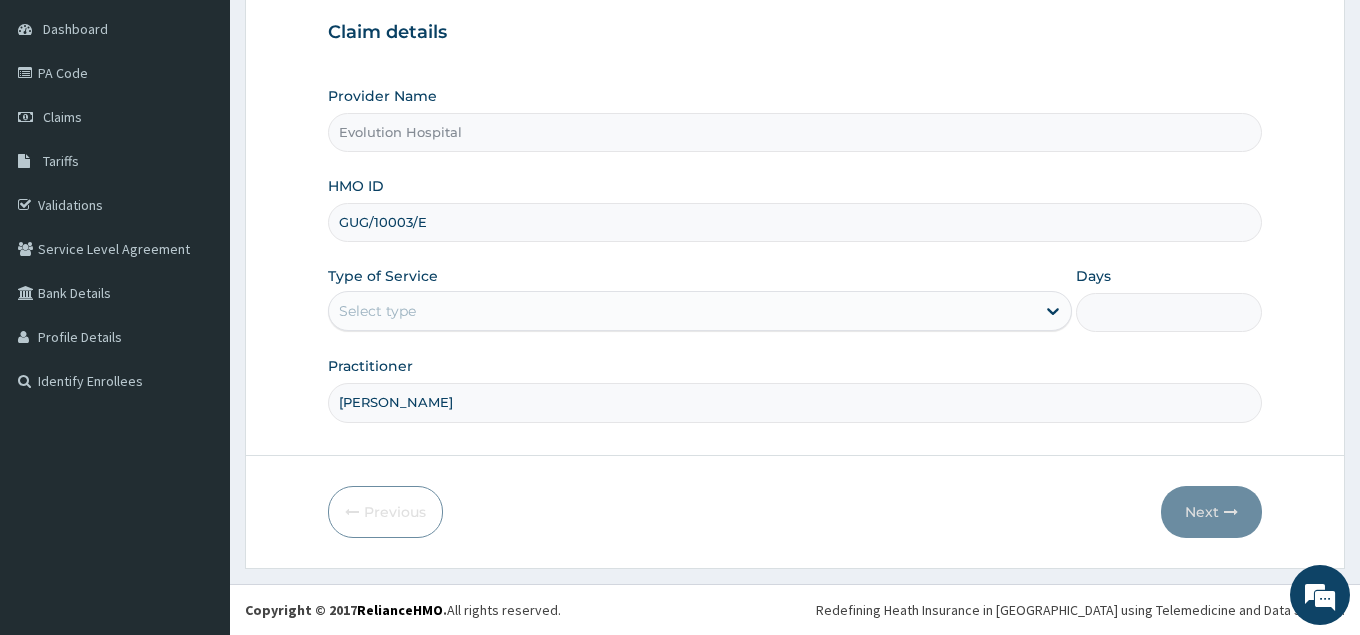 click on "Select type" at bounding box center (681, 311) 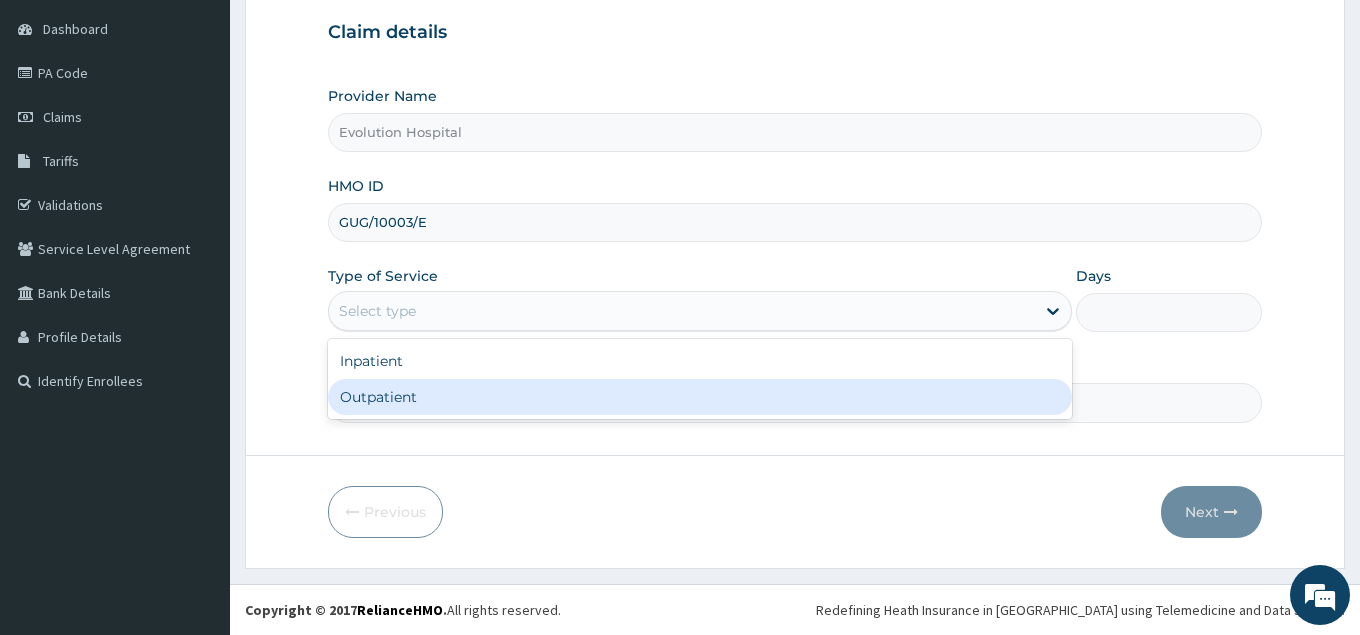 click on "Outpatient" at bounding box center [699, 397] 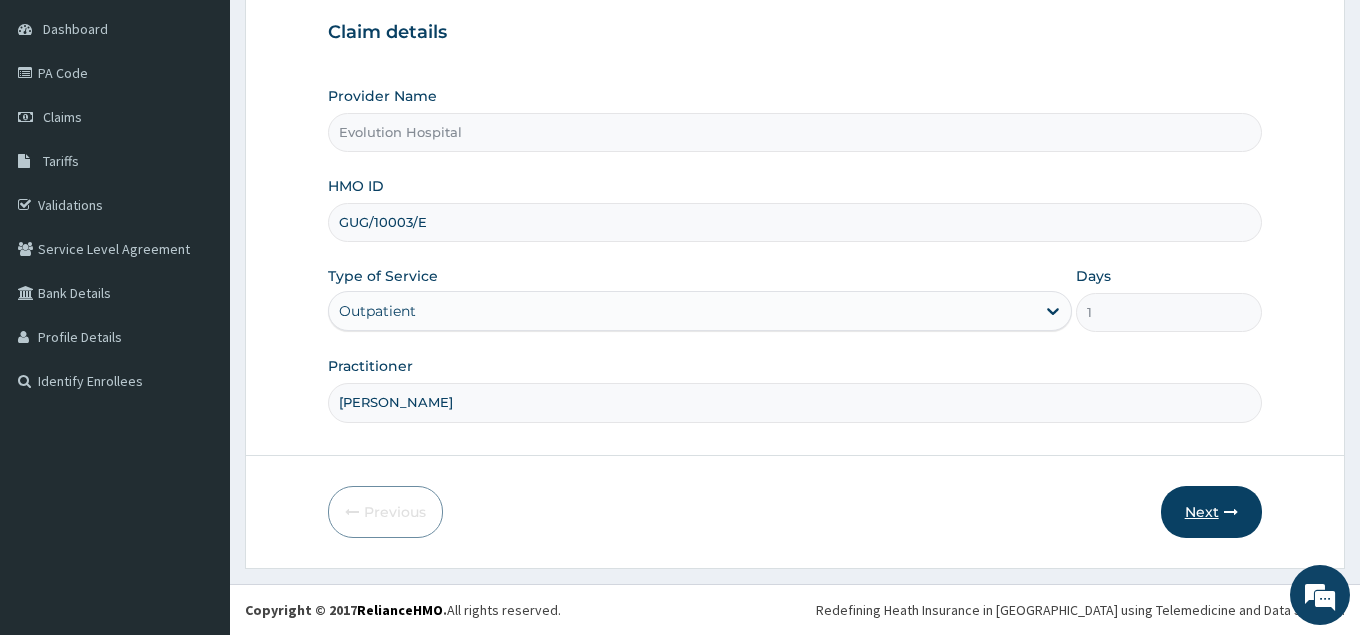 click on "Next" at bounding box center [1211, 512] 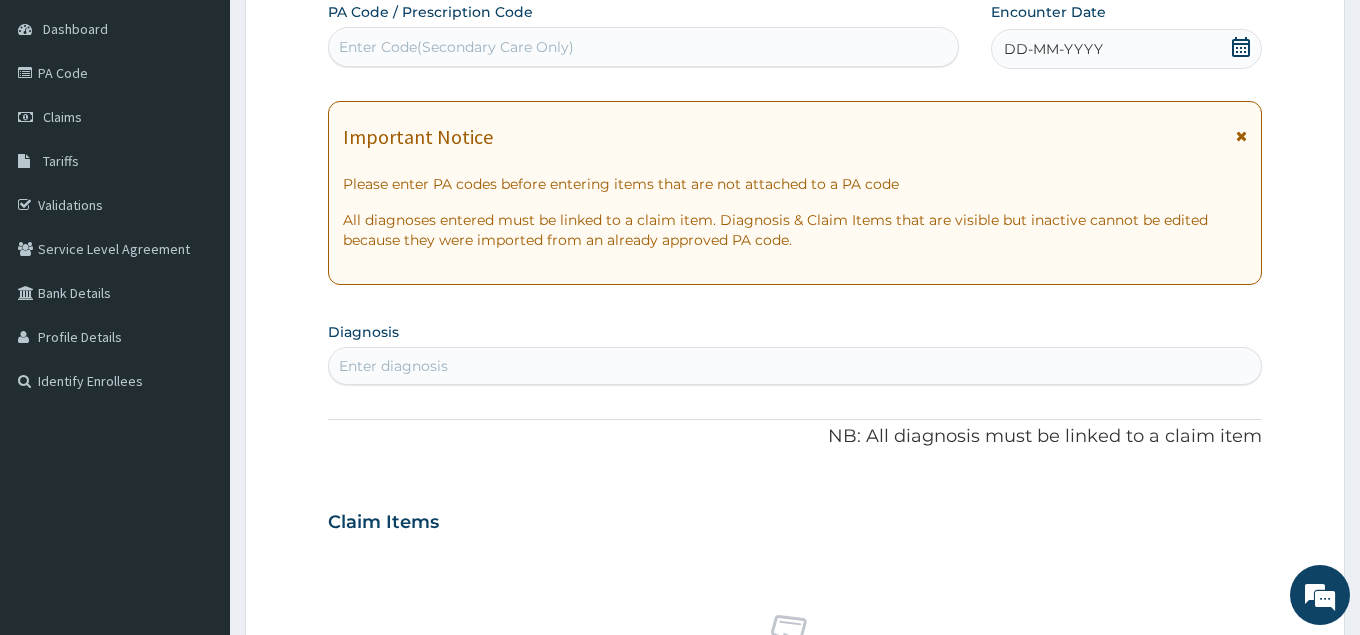 click on "Enter Code(Secondary Care Only)" at bounding box center [456, 47] 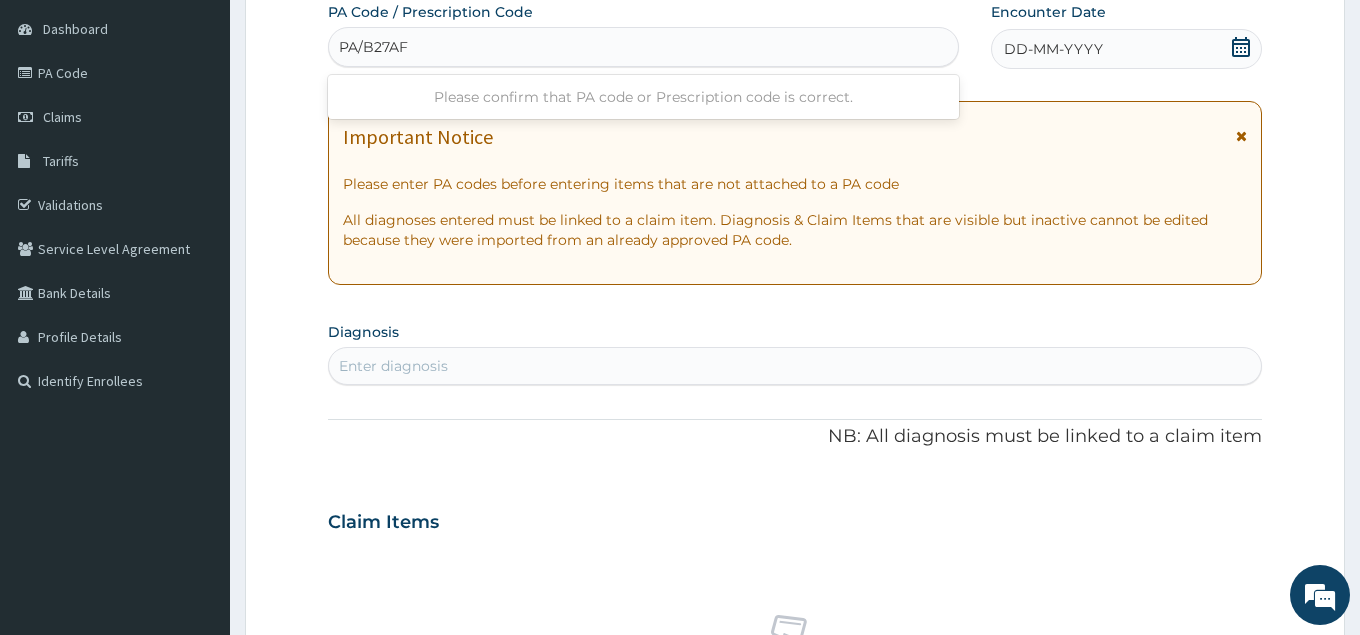type on "PA/B27AF6" 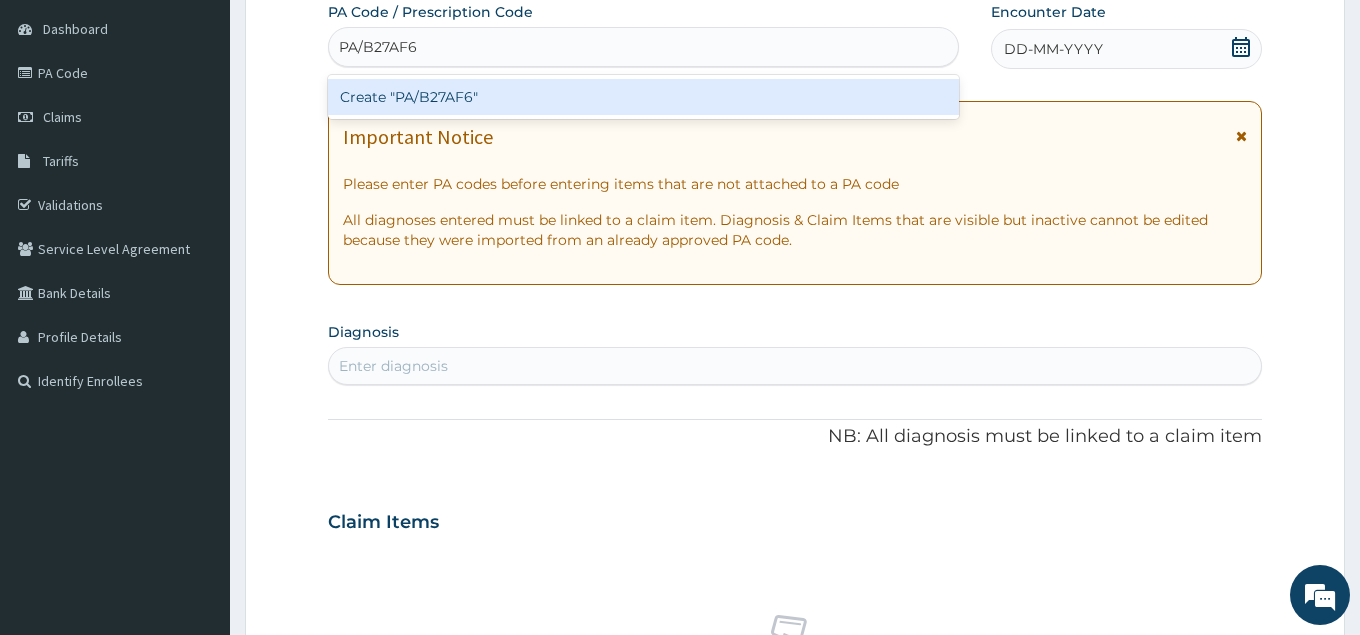 click on "Create "PA/B27AF6"" at bounding box center [643, 97] 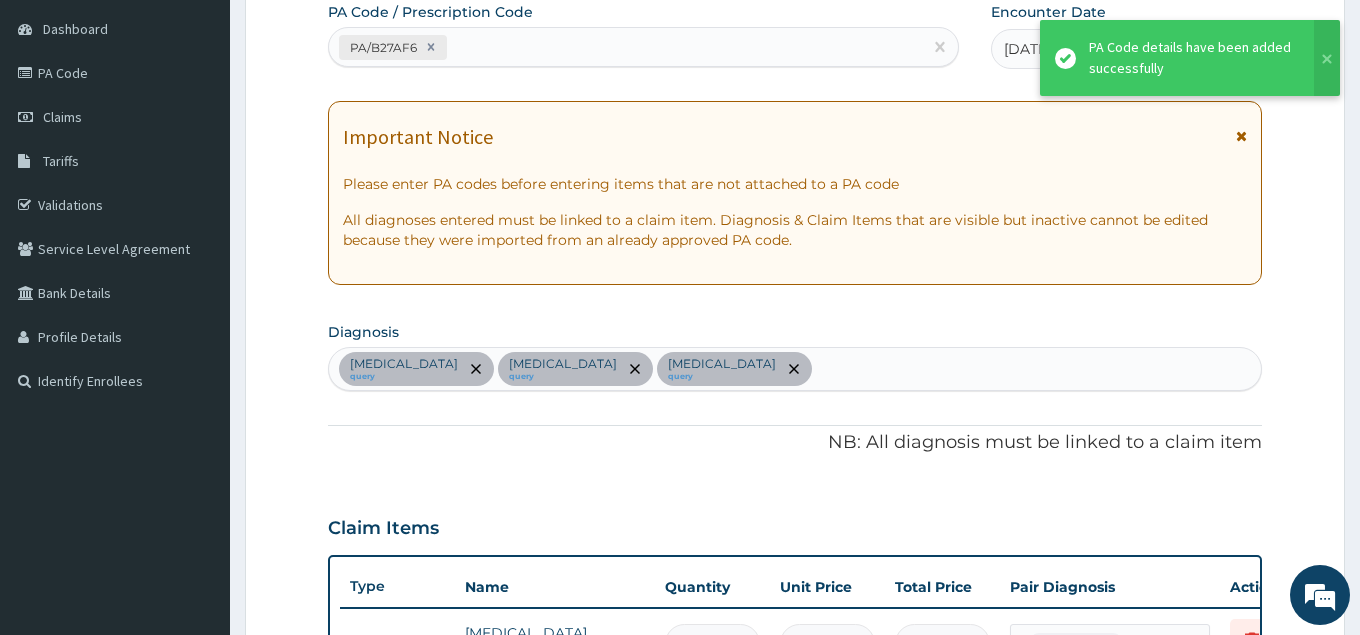 scroll, scrollTop: 1078, scrollLeft: 0, axis: vertical 